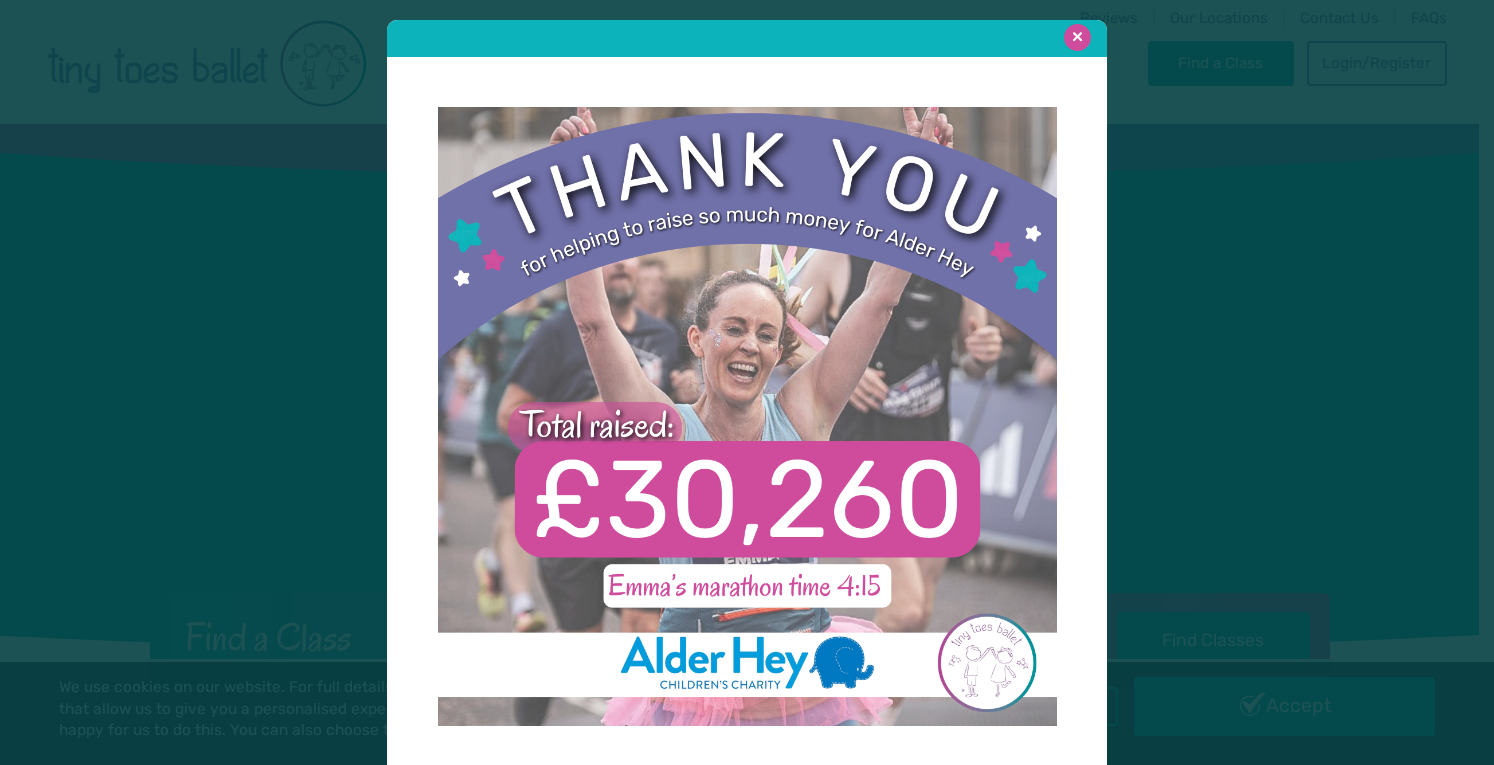 scroll, scrollTop: 0, scrollLeft: 0, axis: both 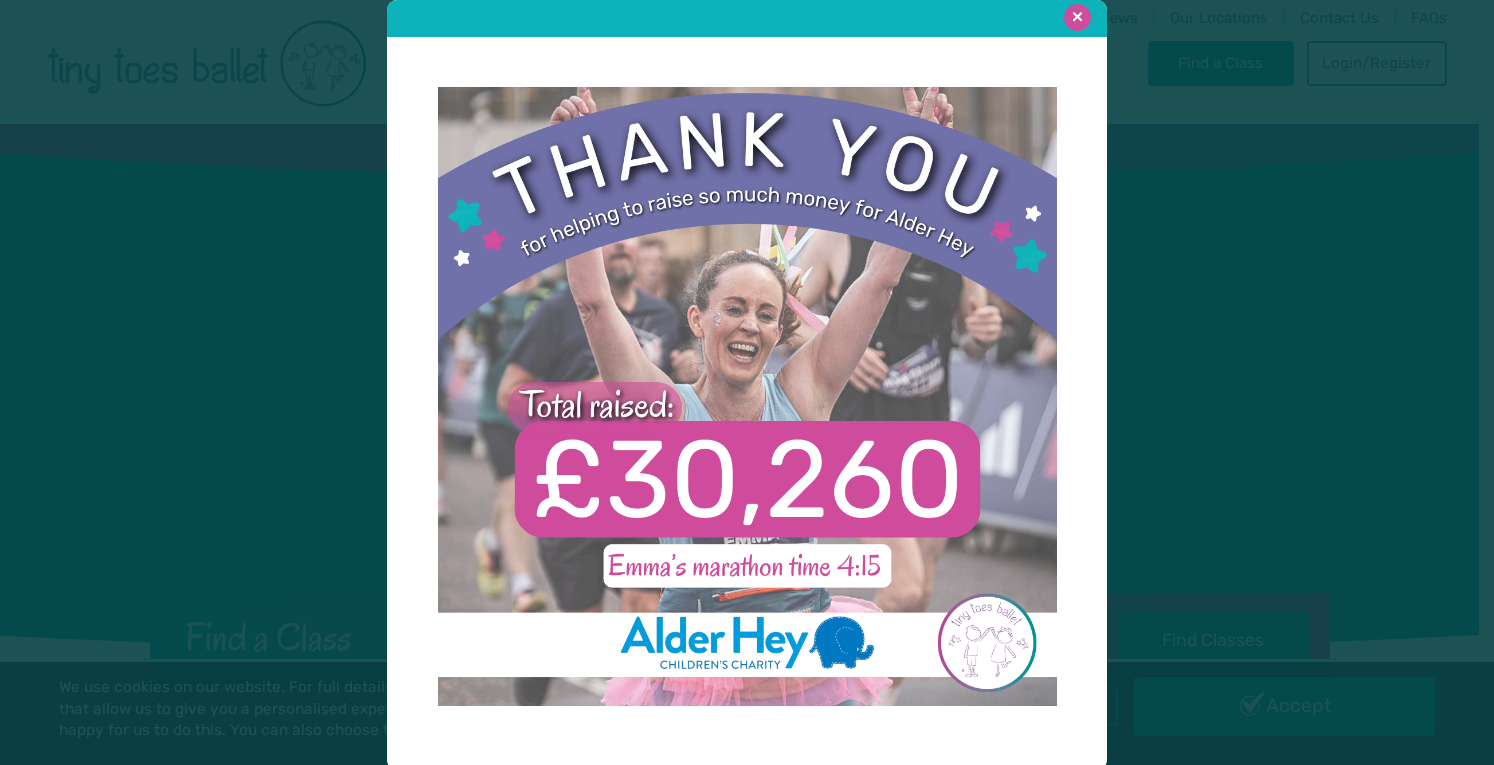 click at bounding box center (1077, 17) 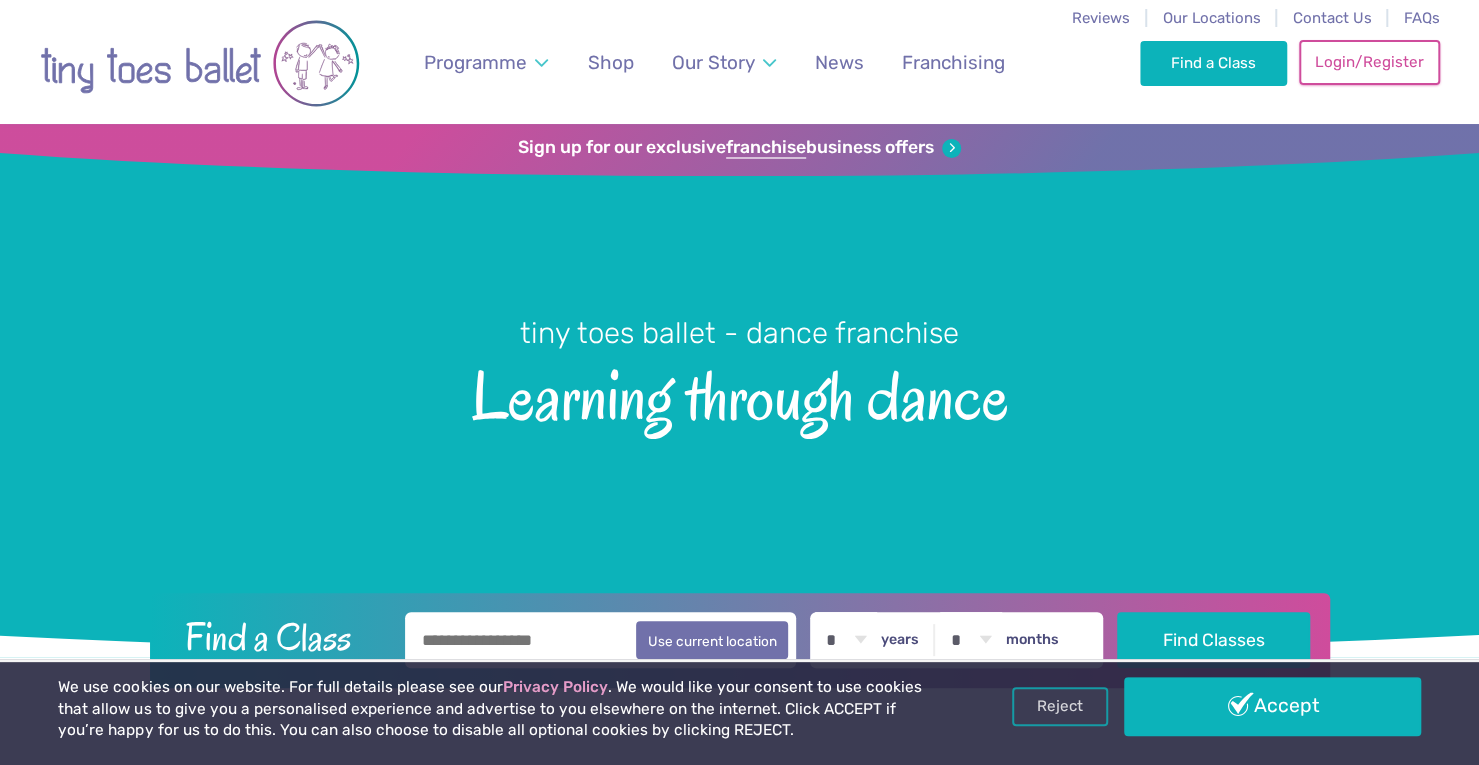 click on "Login/Register" at bounding box center [1369, 62] 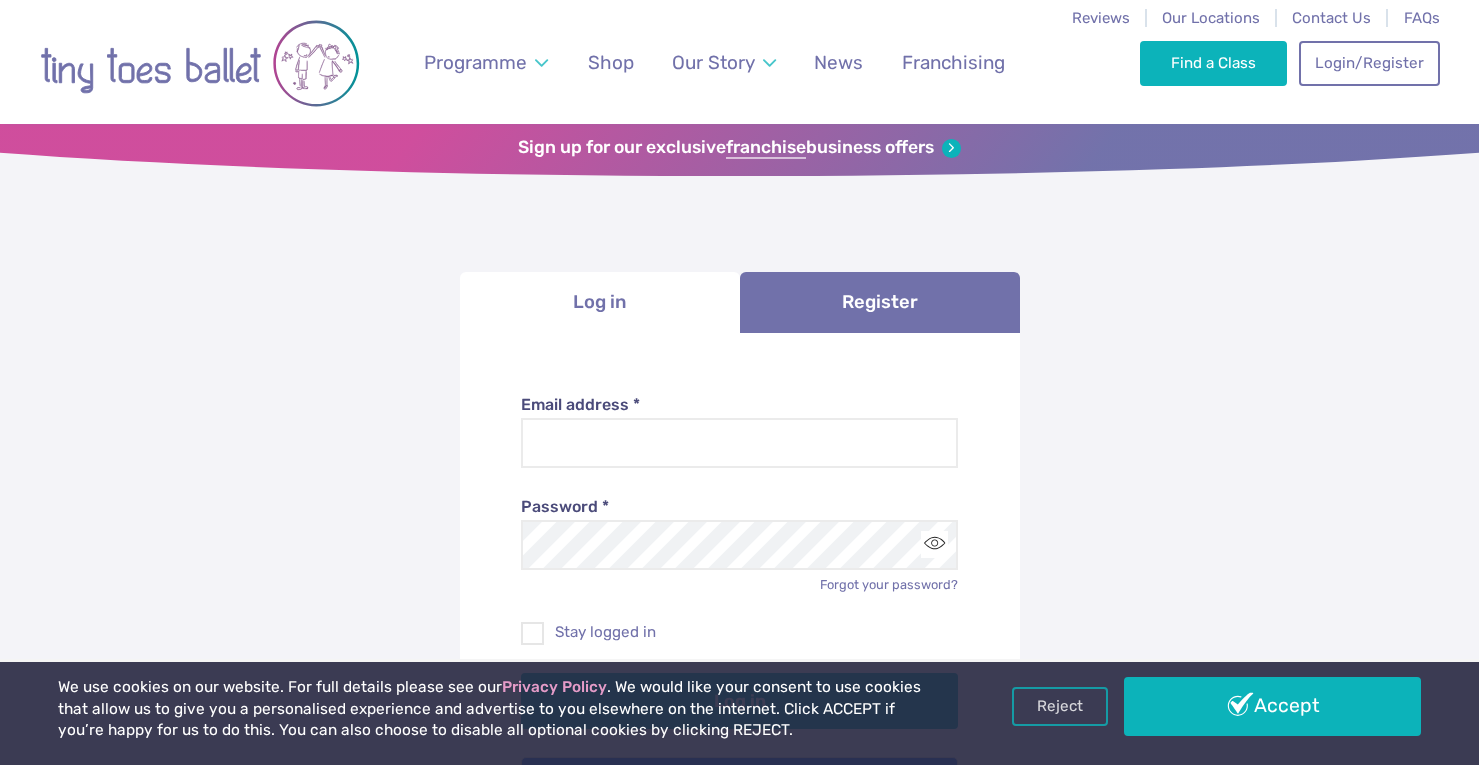 scroll, scrollTop: 0, scrollLeft: 0, axis: both 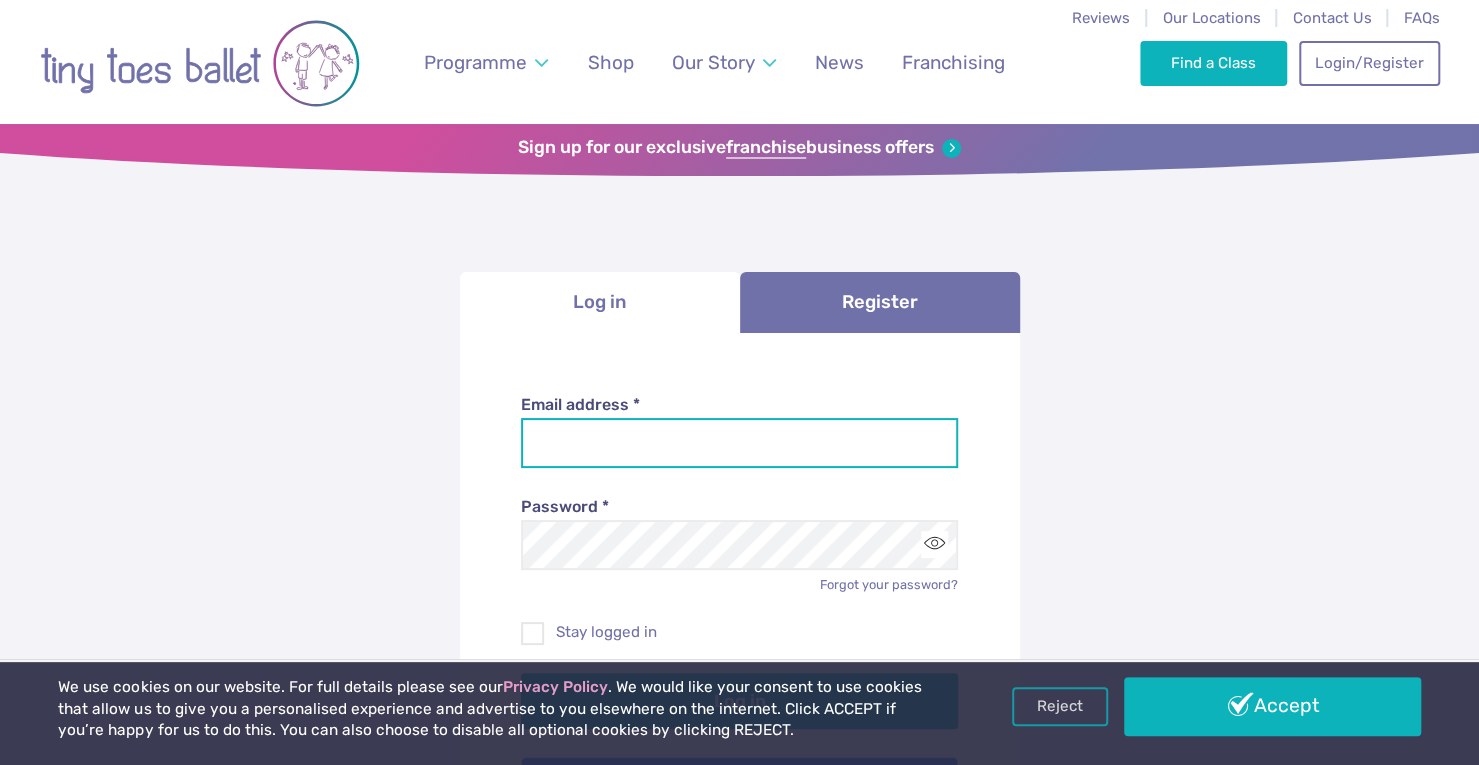 click on "Email address *" at bounding box center (739, 443) 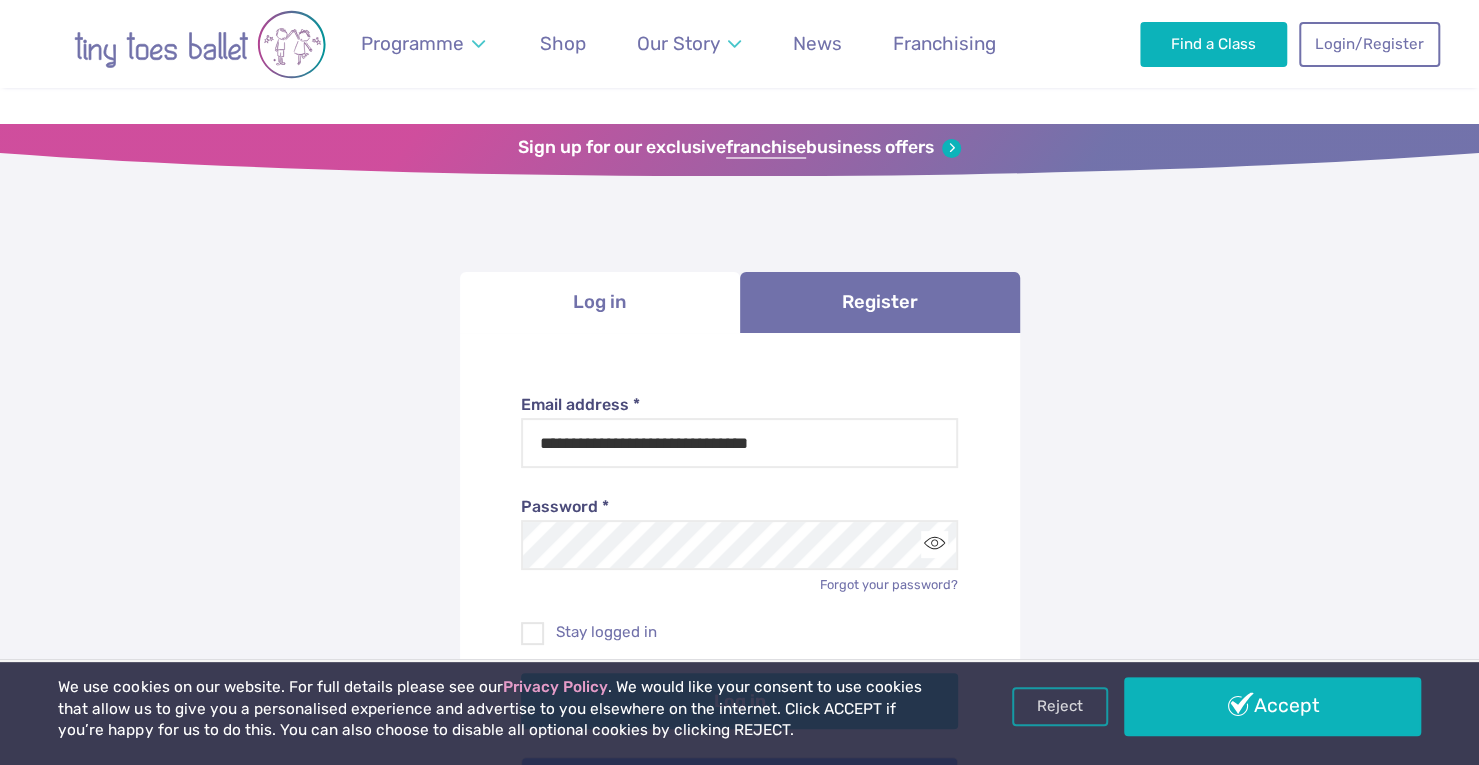 scroll, scrollTop: 200, scrollLeft: 0, axis: vertical 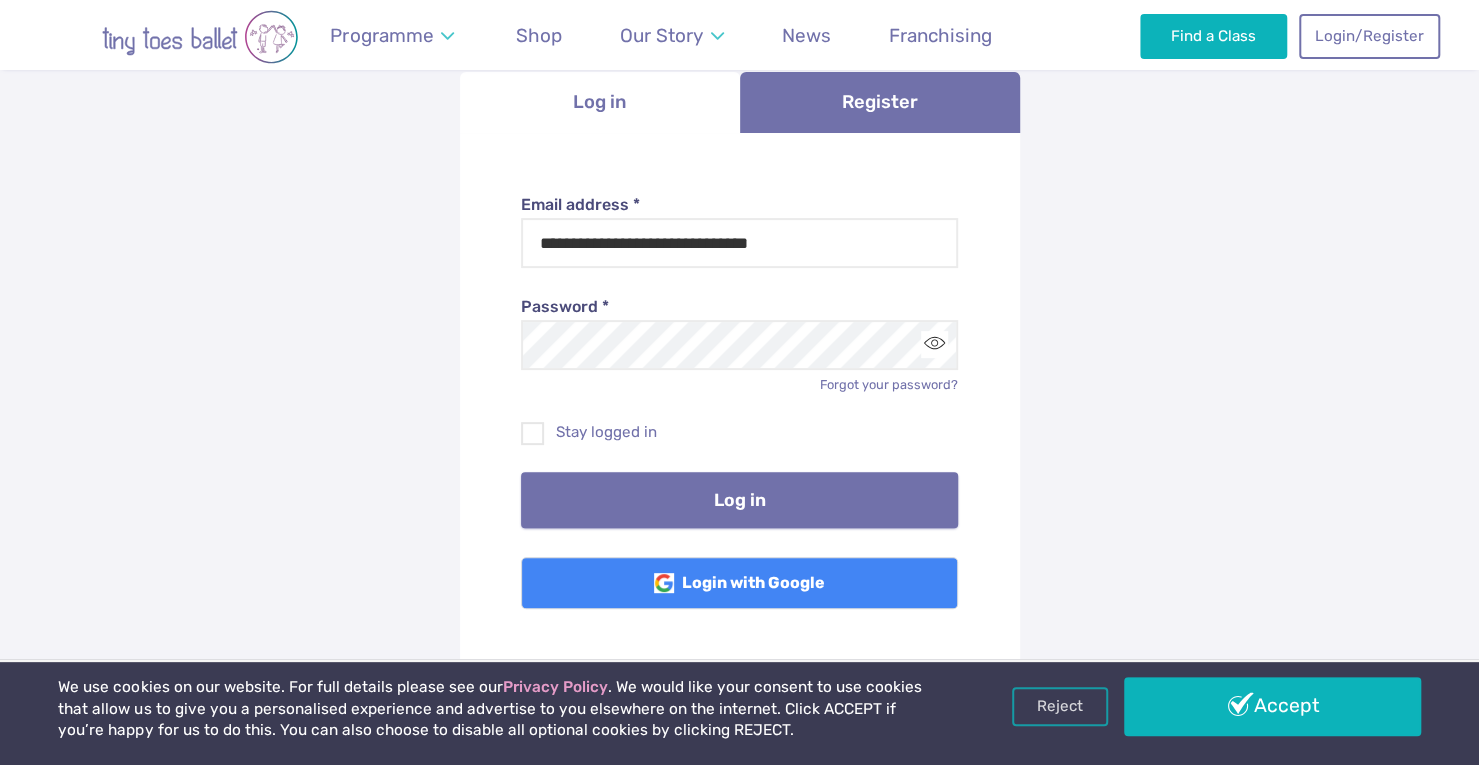 click on "Log in" at bounding box center (739, 500) 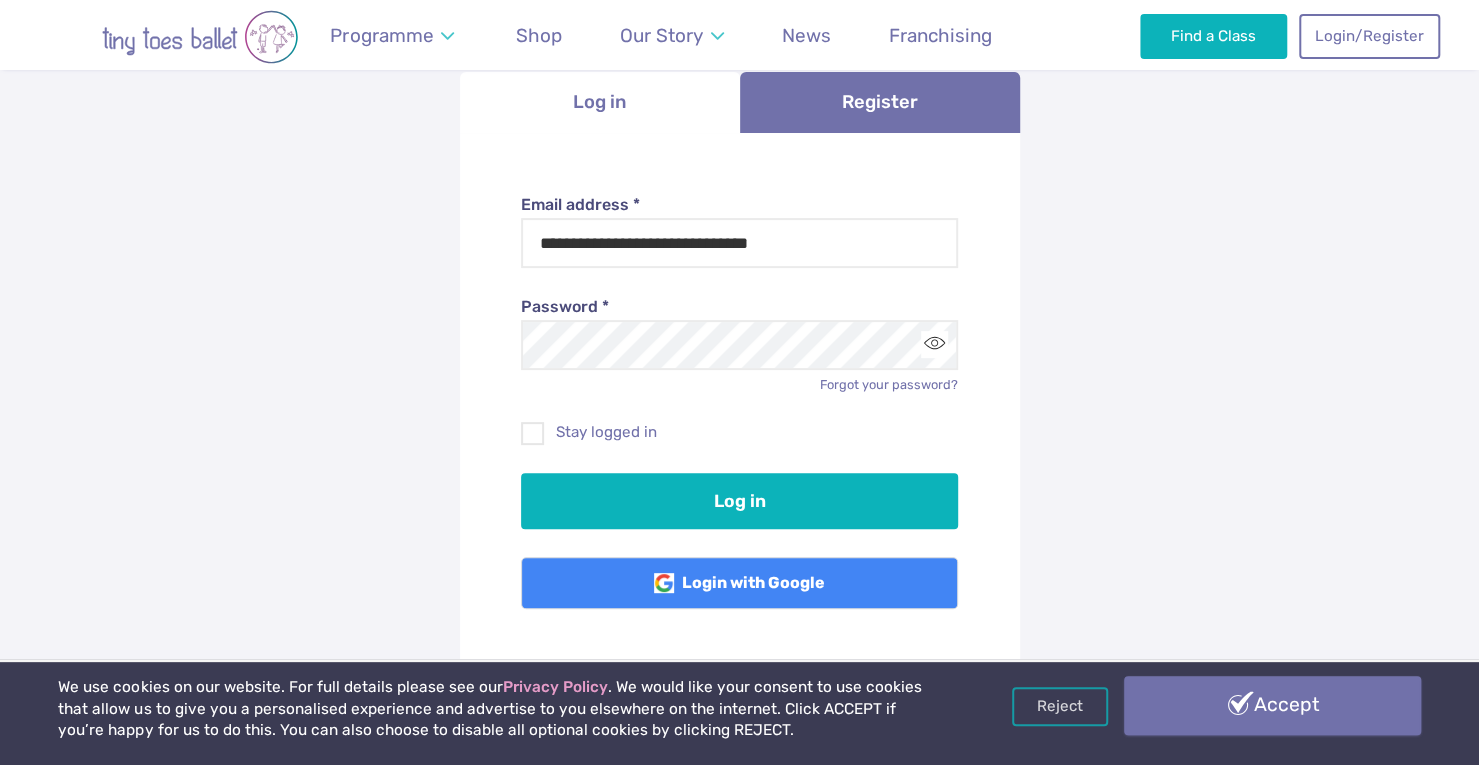 click on "Accept" at bounding box center [1272, 705] 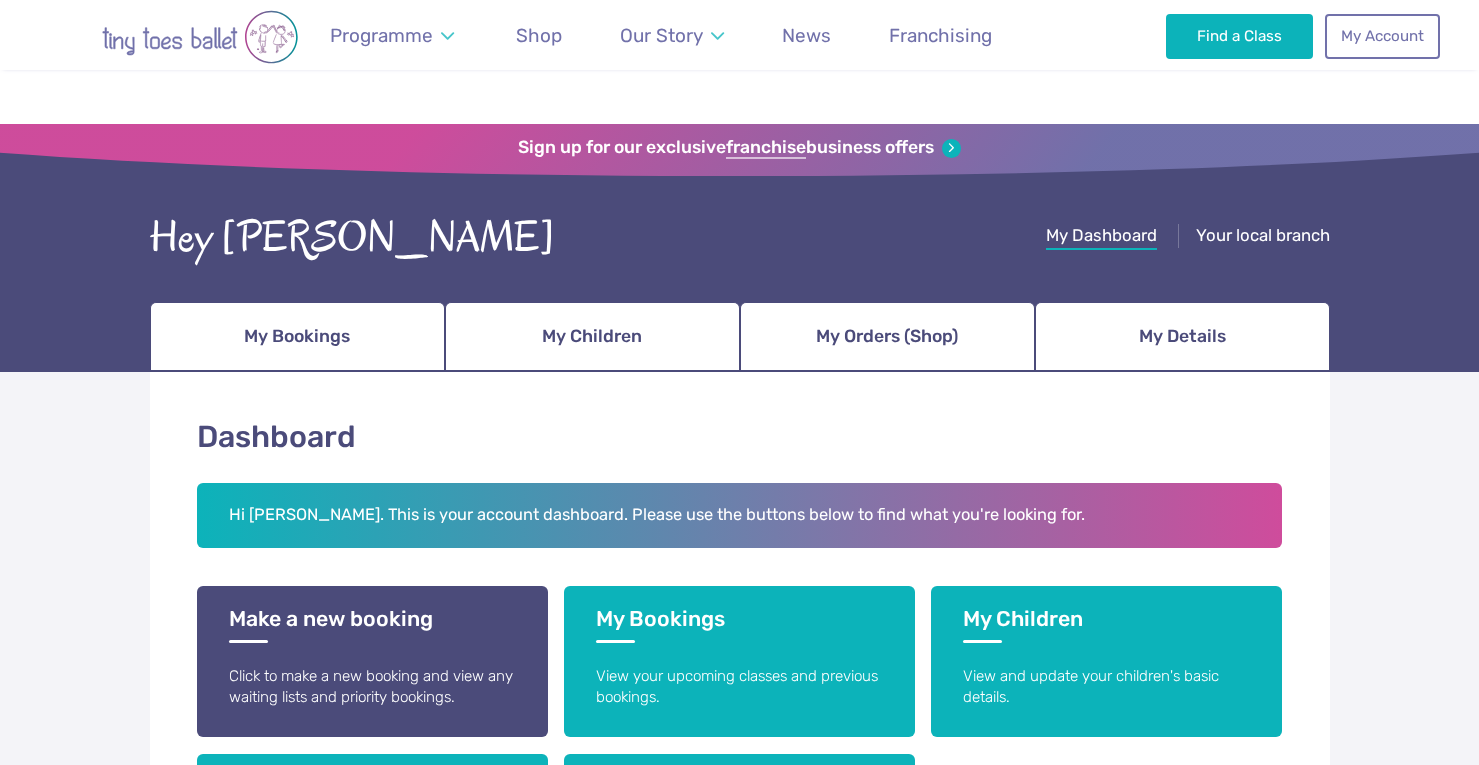 scroll, scrollTop: 200, scrollLeft: 0, axis: vertical 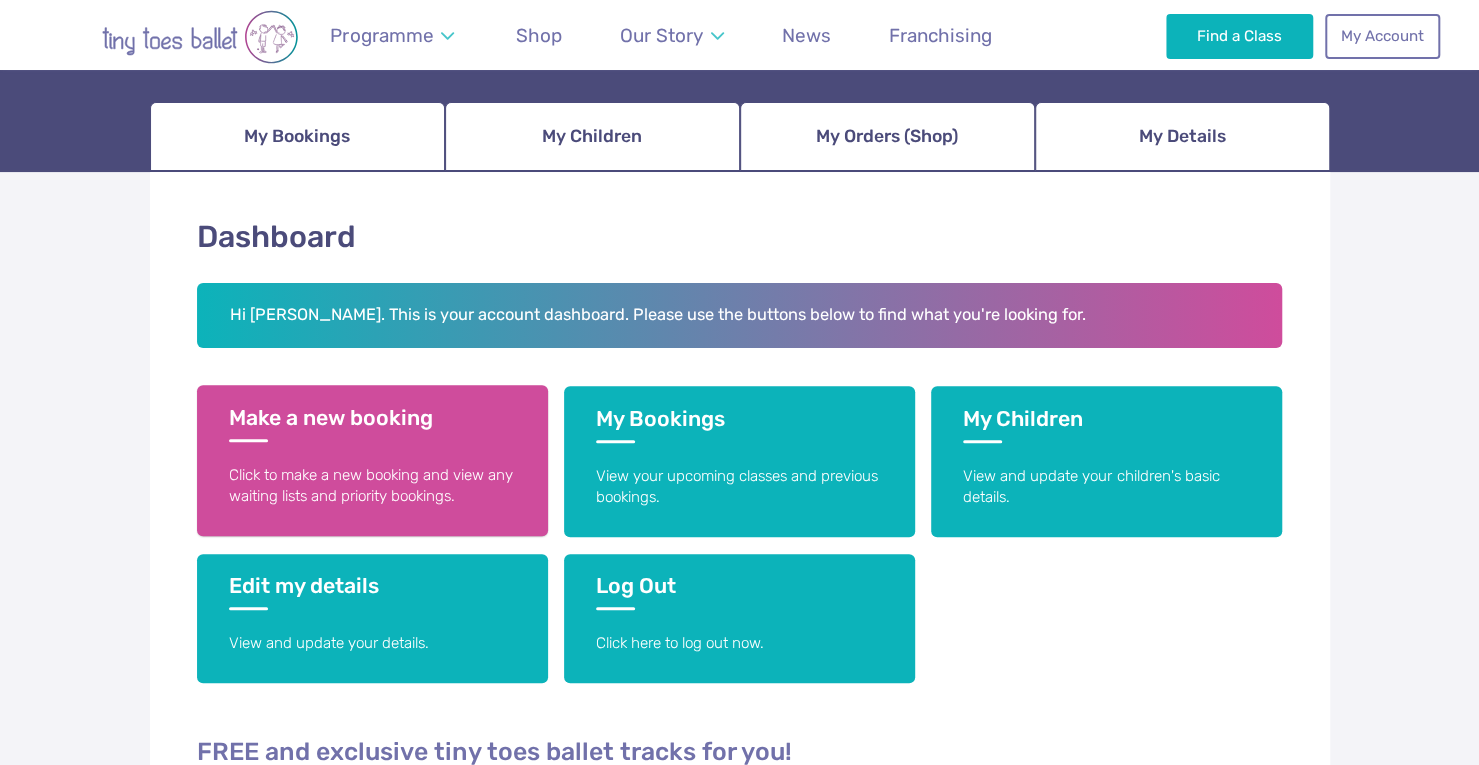 click on "Make a new booking
Click to make a new booking and view any waiting lists and priority bookings." at bounding box center [372, 460] 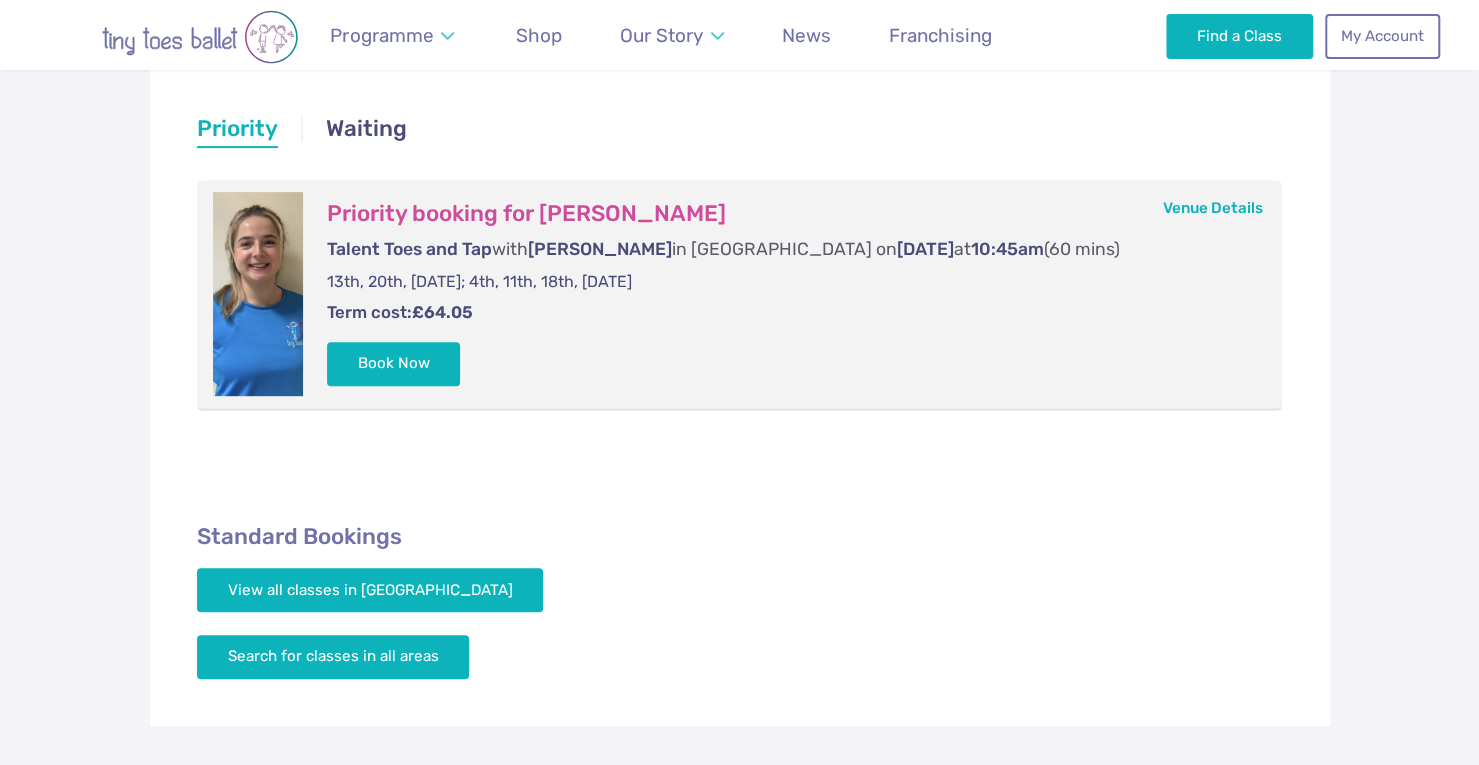 scroll, scrollTop: 400, scrollLeft: 0, axis: vertical 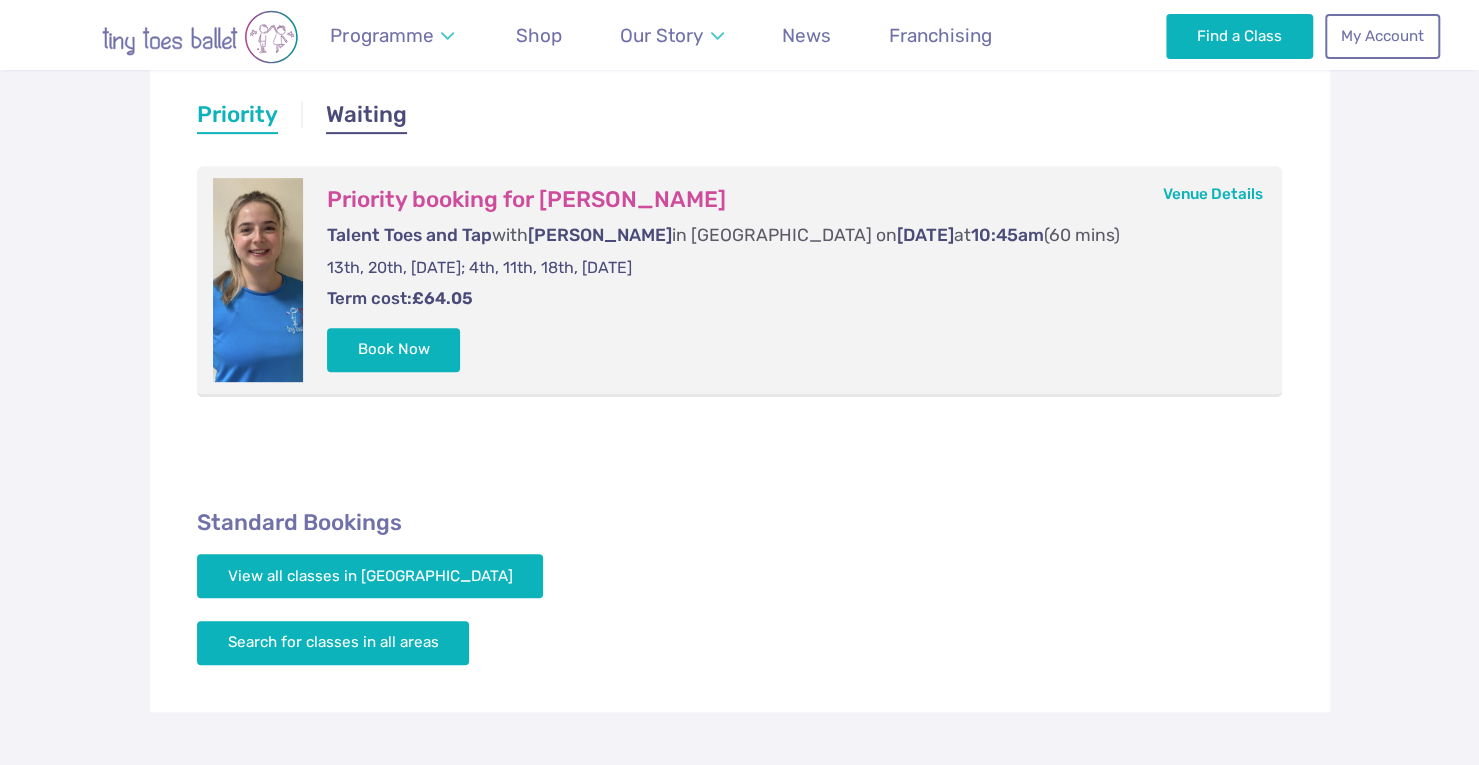 click on "Waiting" at bounding box center (366, 117) 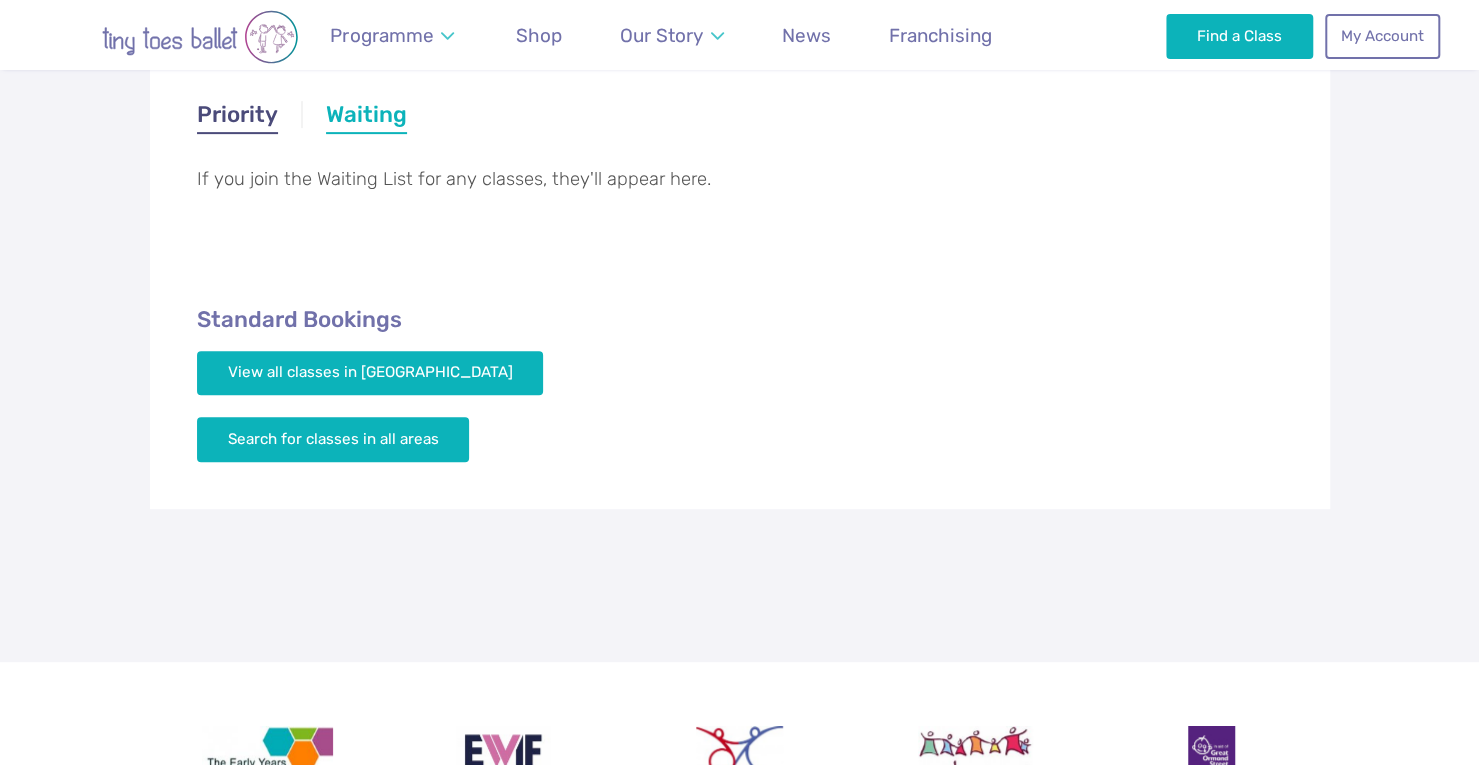 click on "Priority" at bounding box center (237, 117) 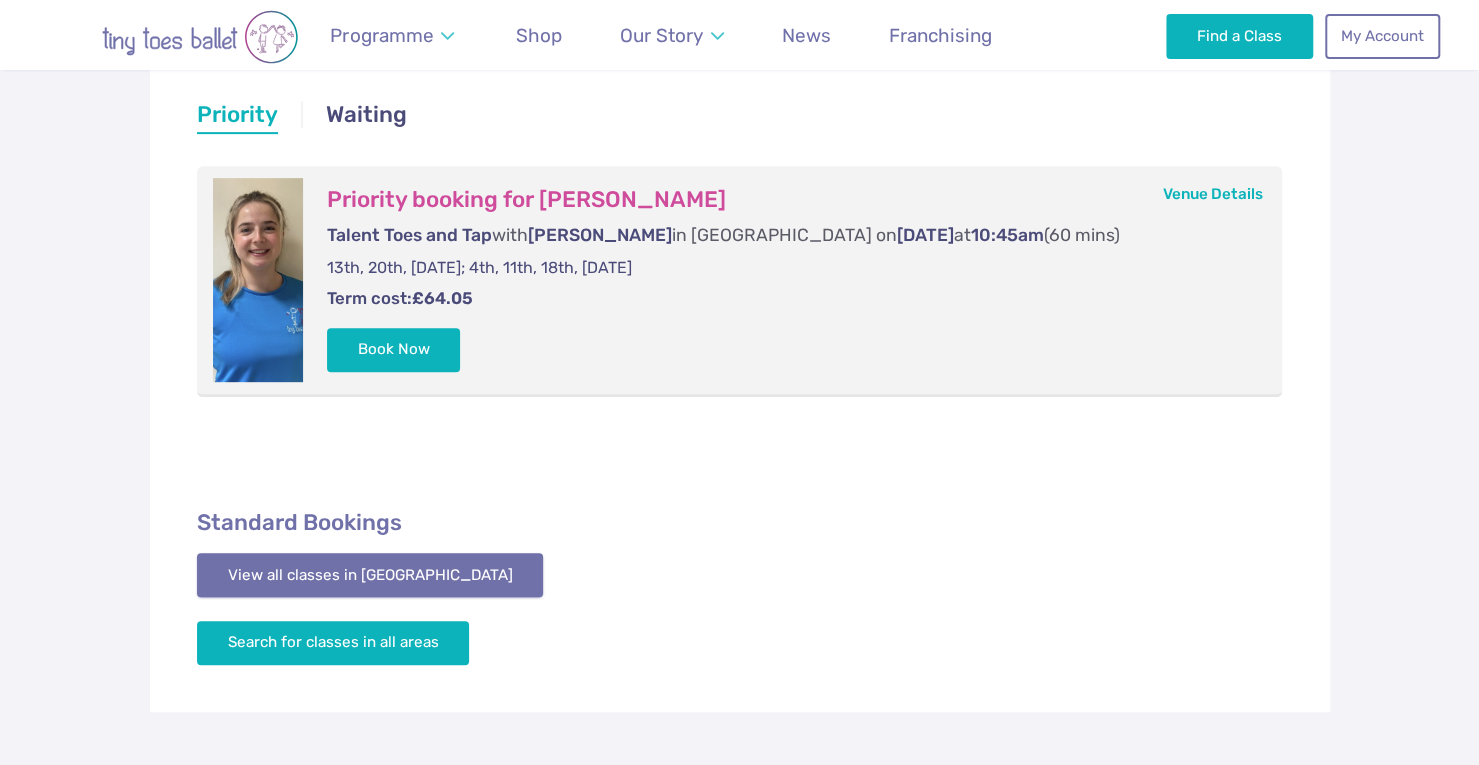 click on "View all classes in Newport" at bounding box center [370, 575] 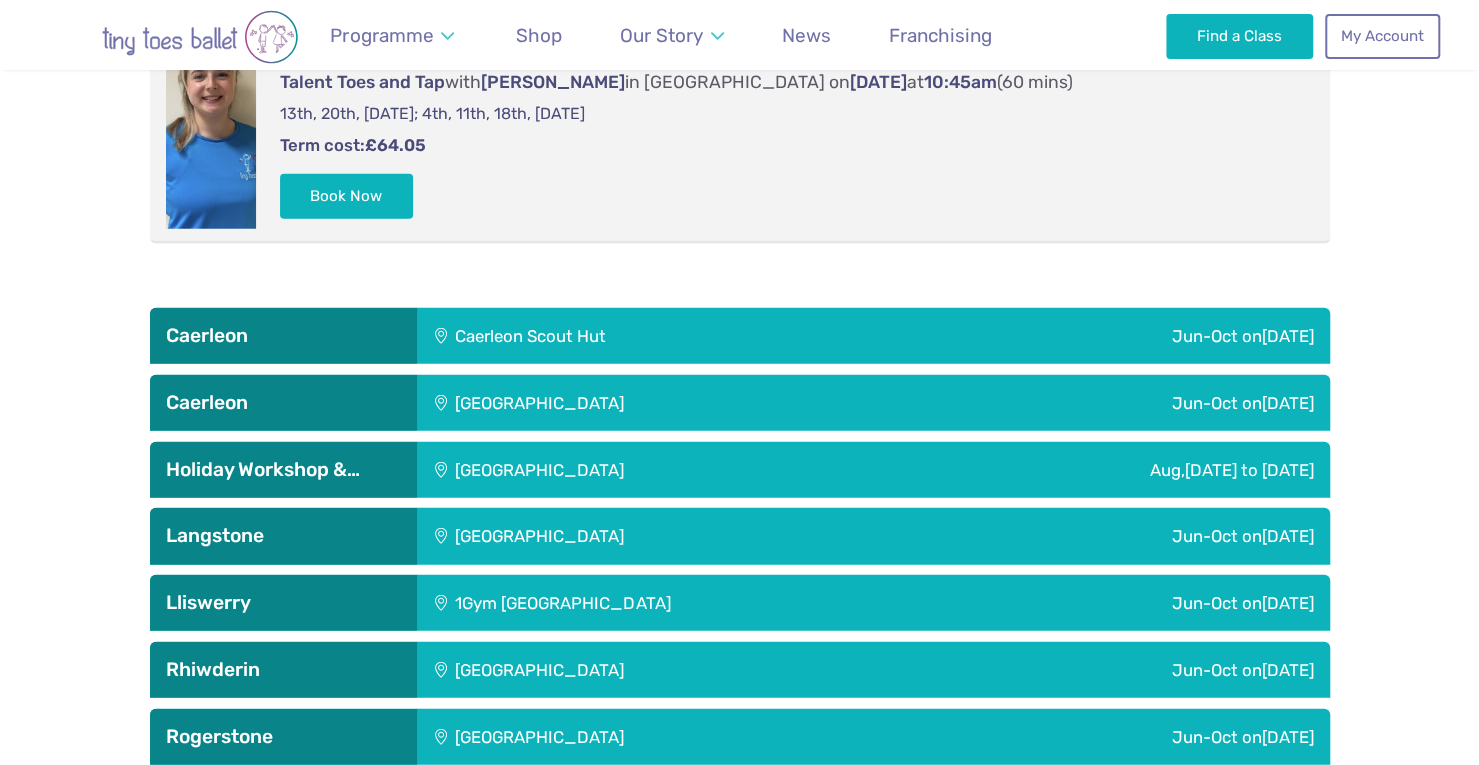scroll, scrollTop: 3018, scrollLeft: 0, axis: vertical 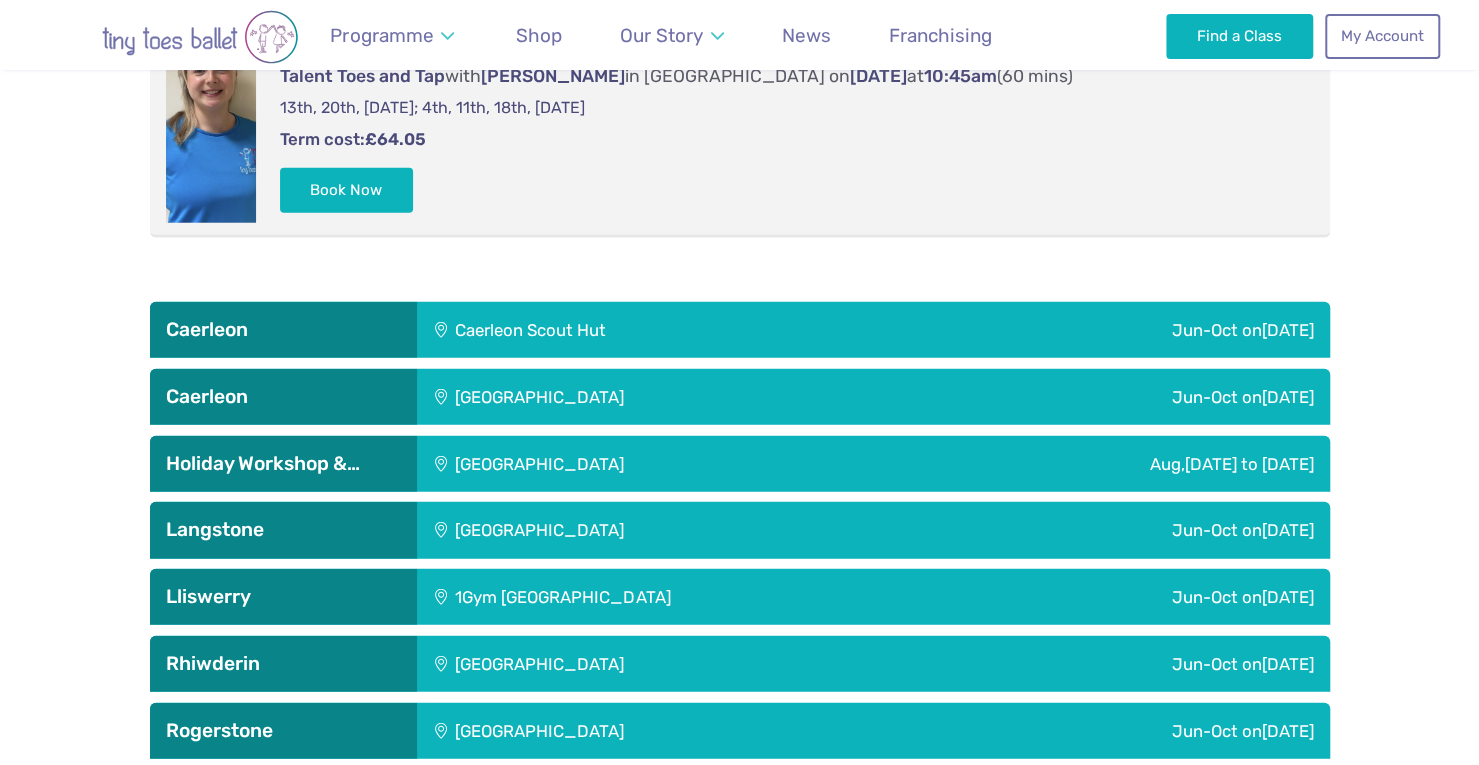 click on "1Gym [GEOGRAPHIC_DATA]" at bounding box center [694, 597] 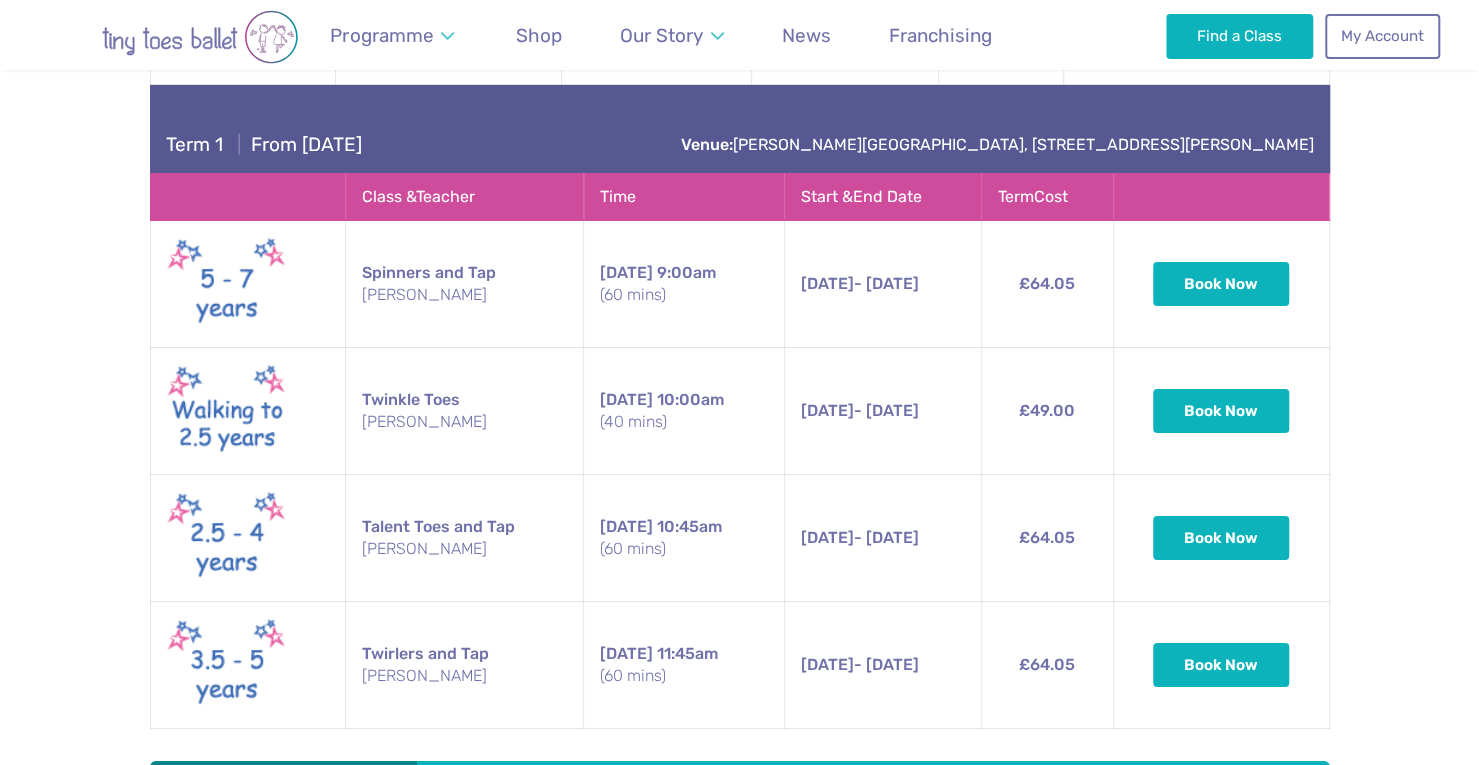 scroll, scrollTop: 4218, scrollLeft: 0, axis: vertical 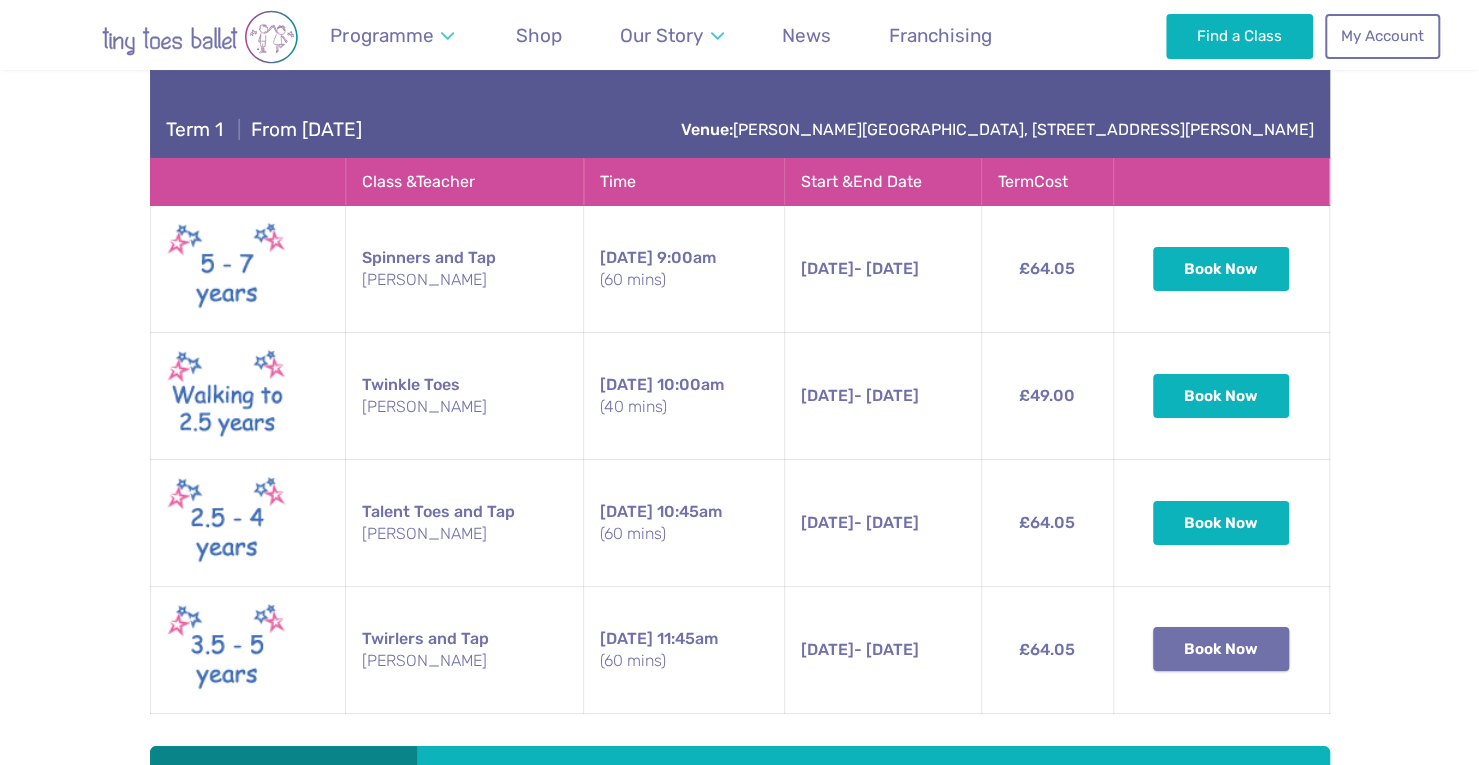 click on "Book Now" at bounding box center [1221, 649] 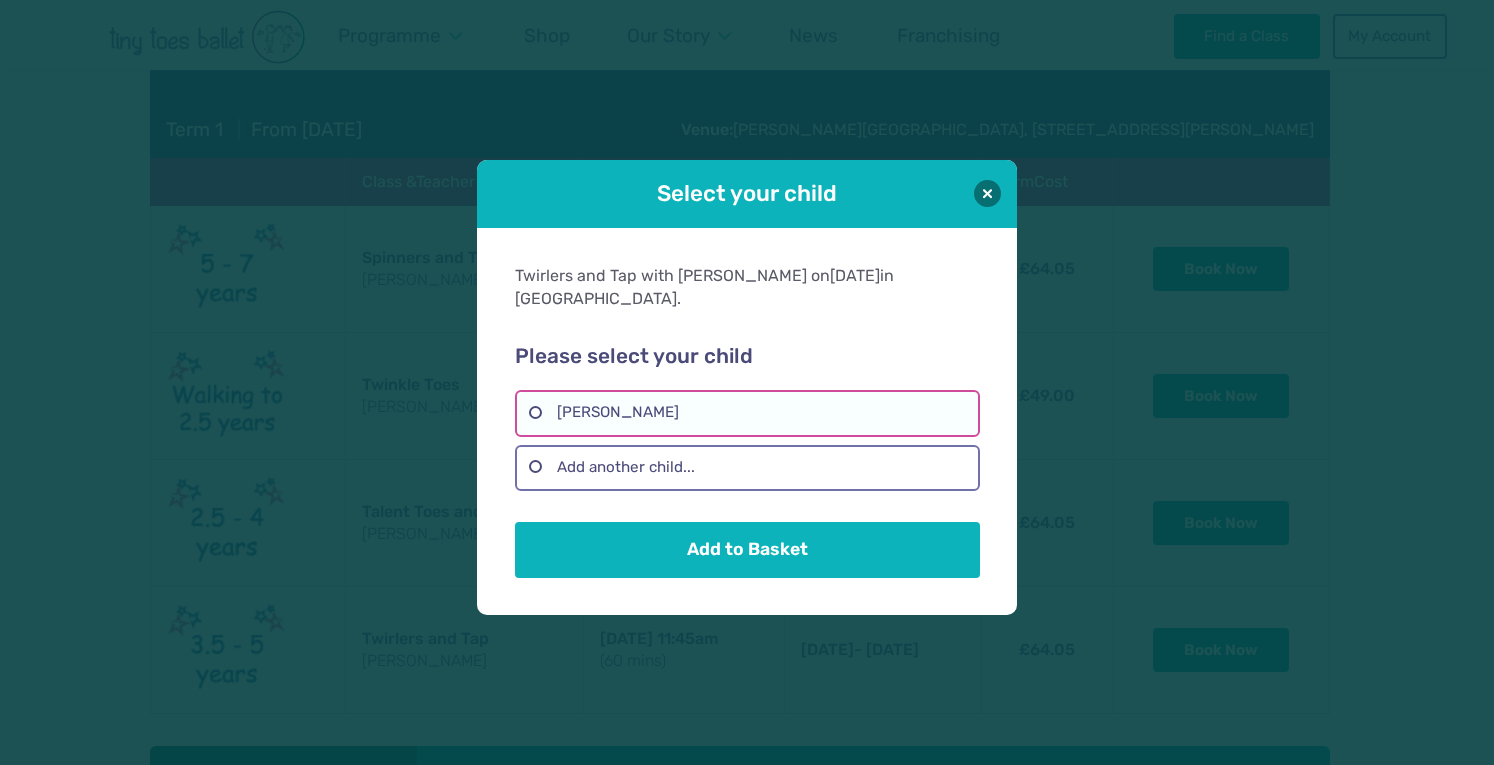 click on "Phoebe George" at bounding box center [747, 413] 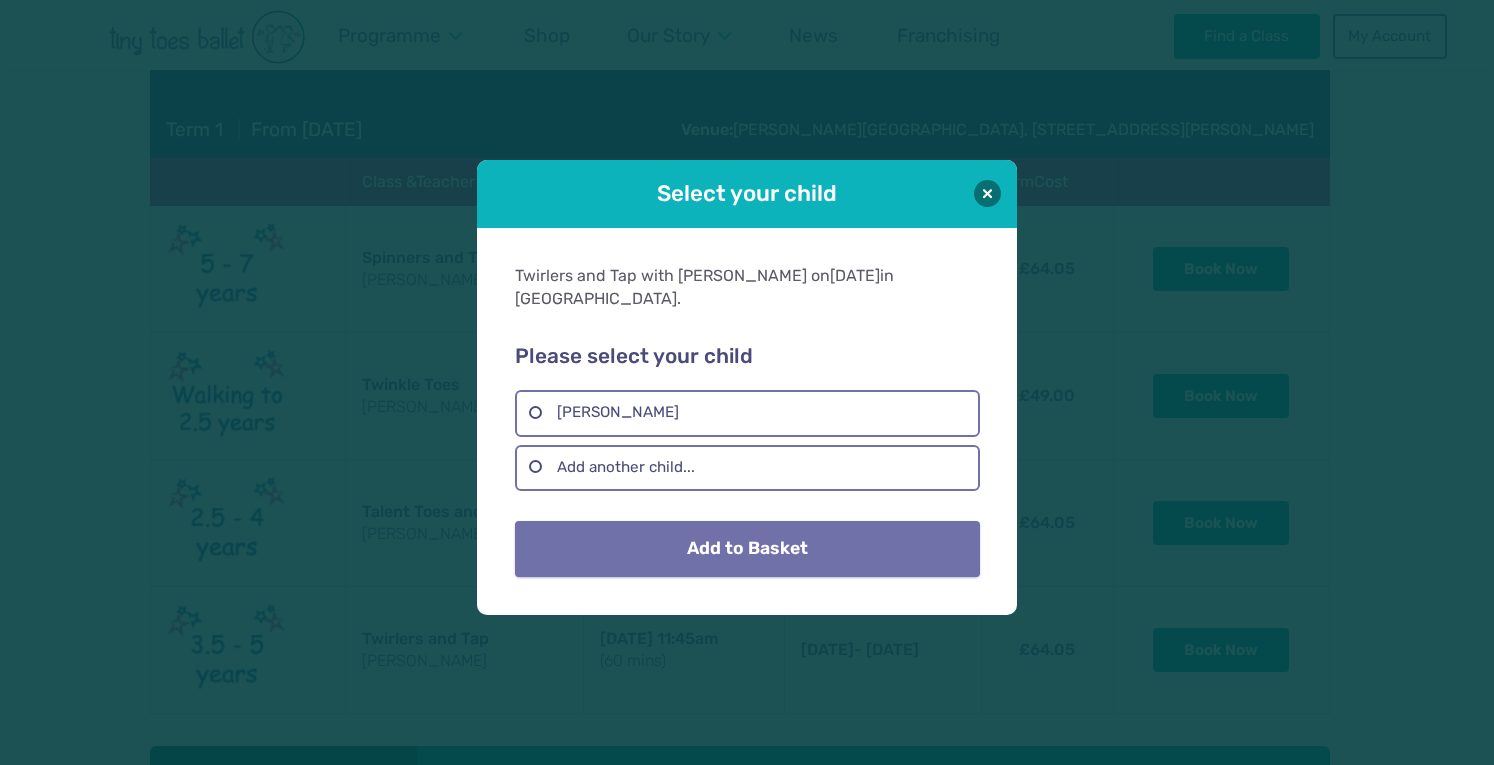 click on "Add to Basket" at bounding box center (747, 549) 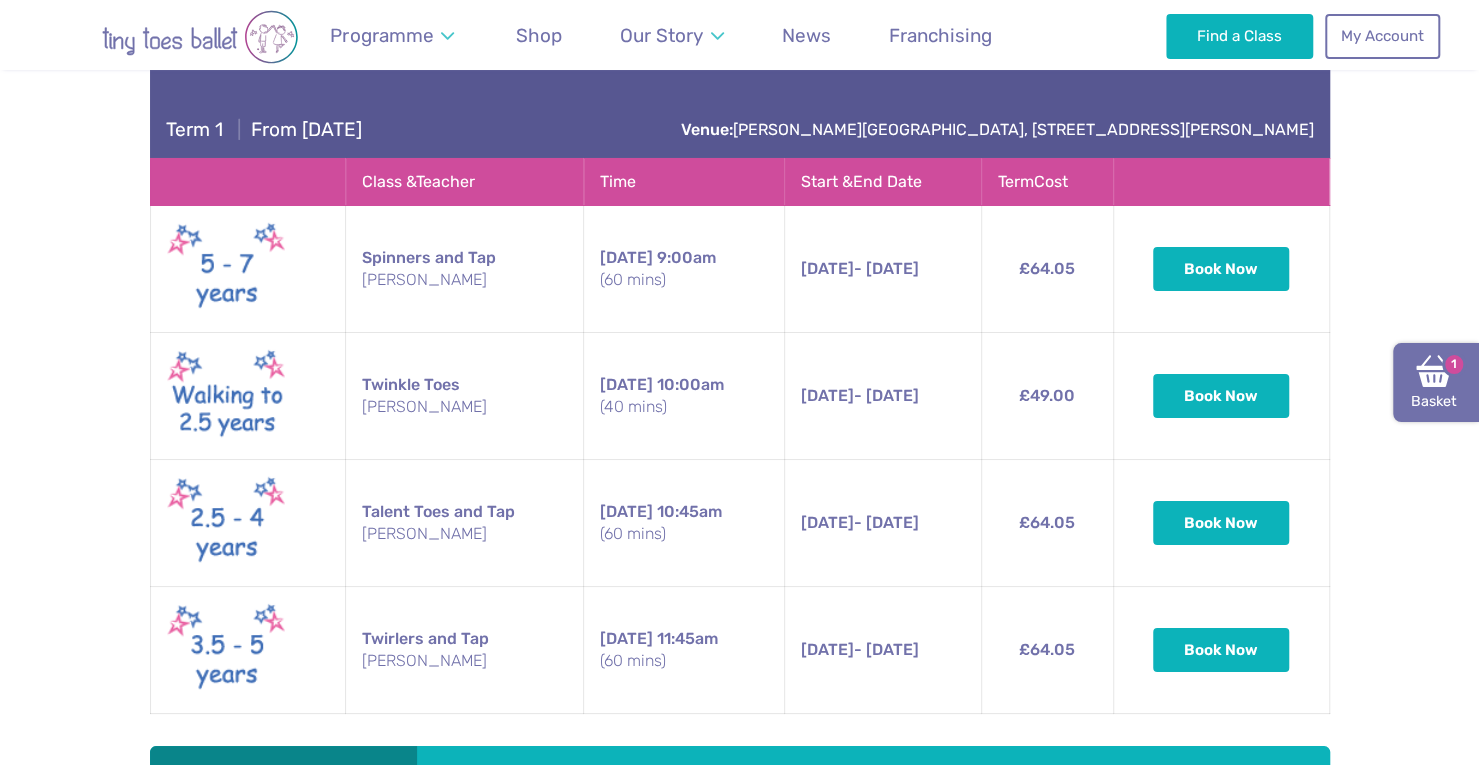 click at bounding box center [1434, 371] 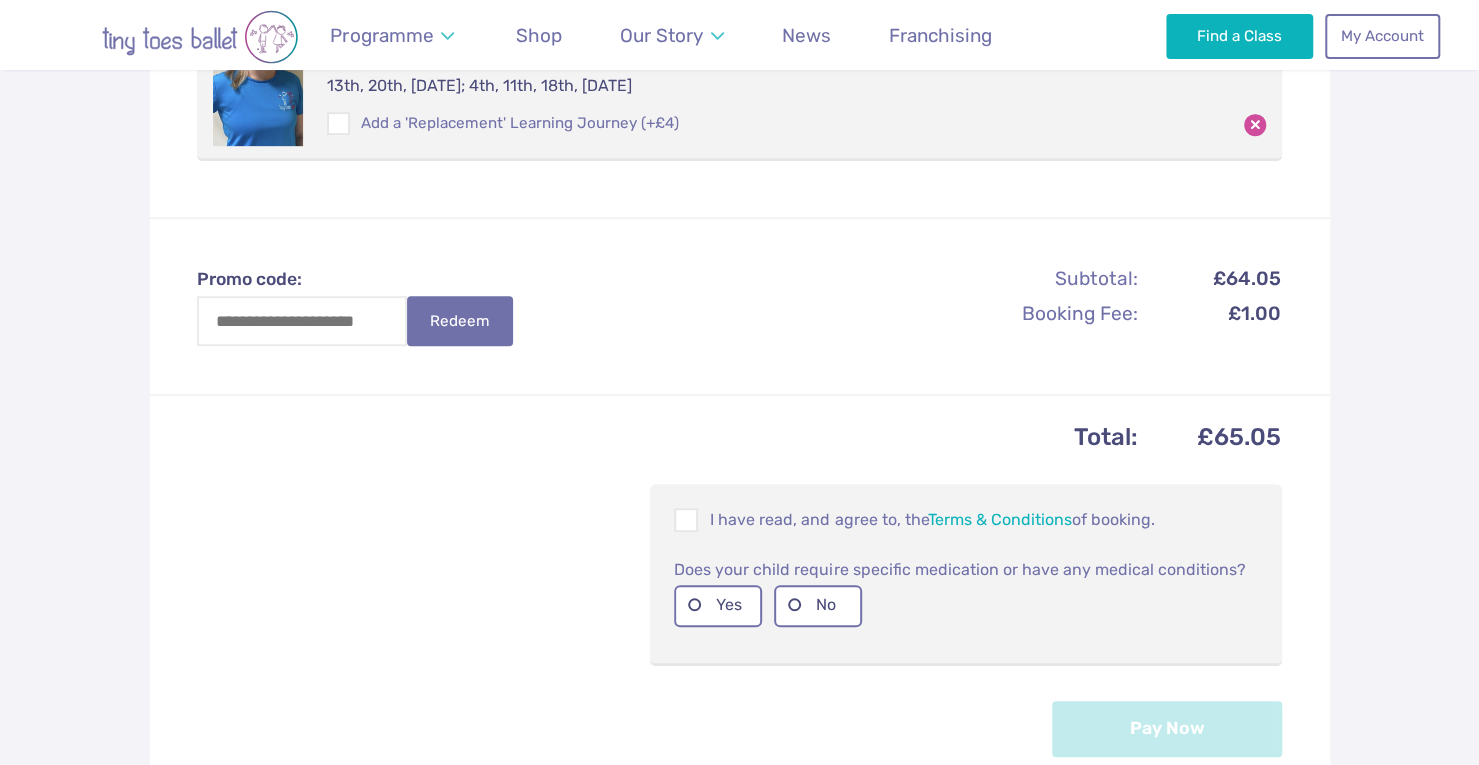 scroll, scrollTop: 600, scrollLeft: 0, axis: vertical 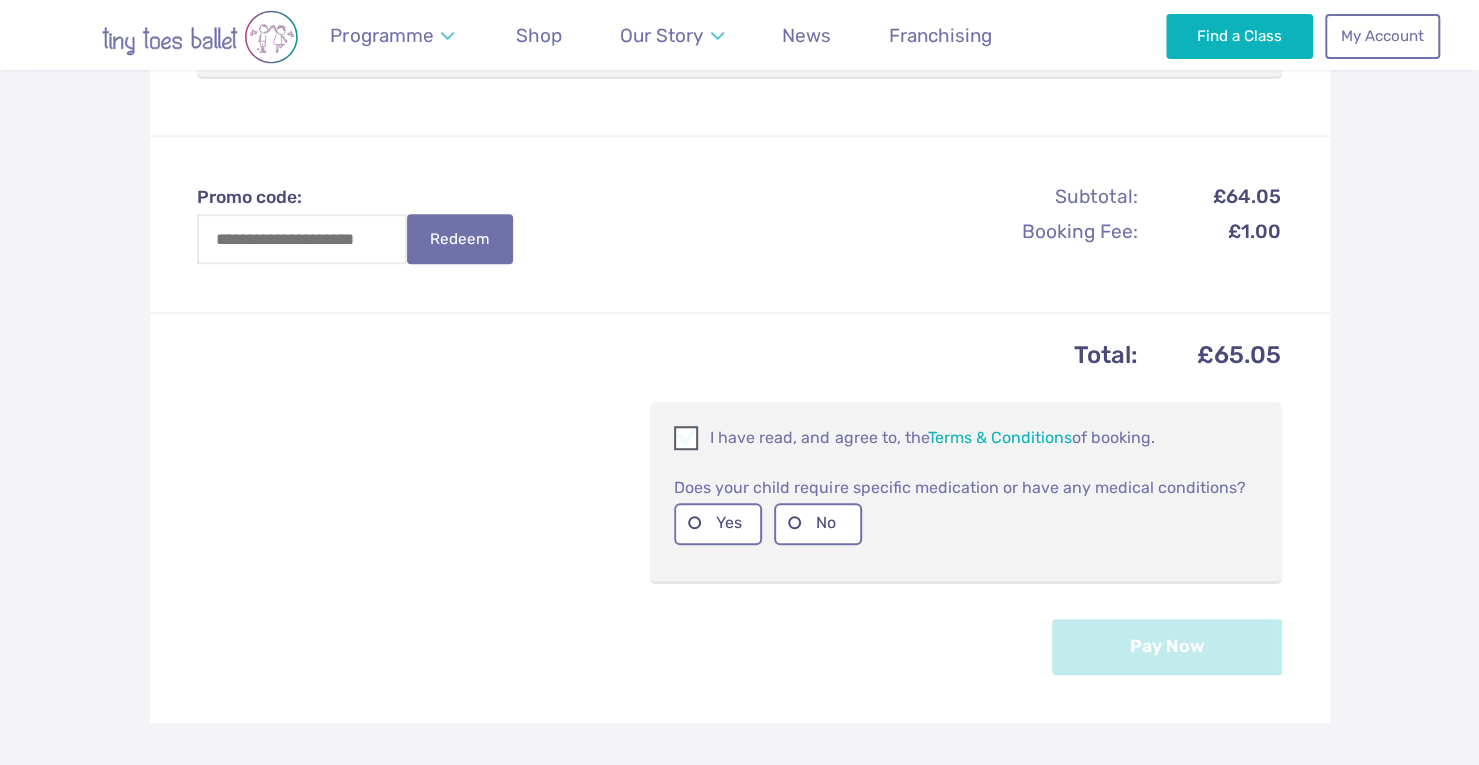 click at bounding box center (687, 441) 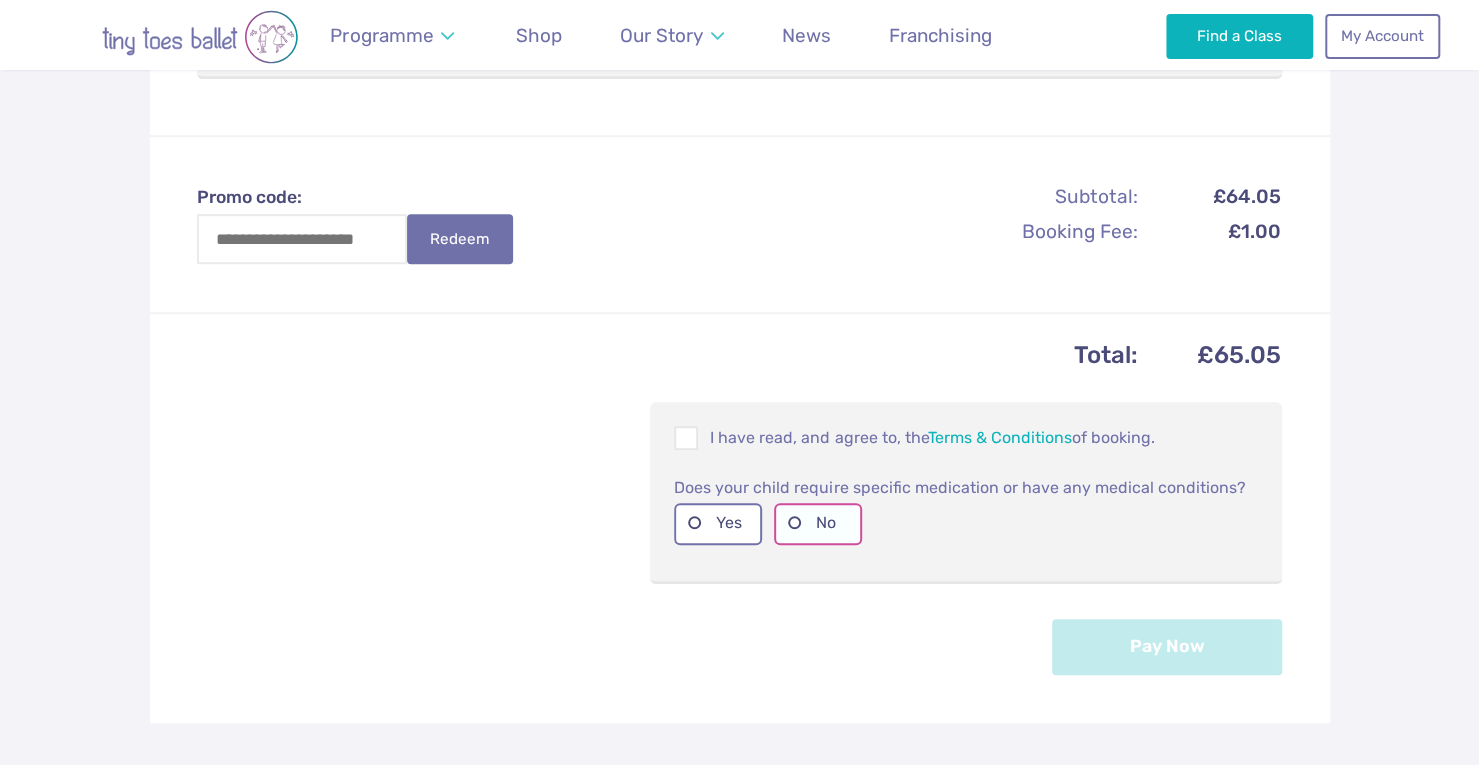 click on "No" at bounding box center (818, 523) 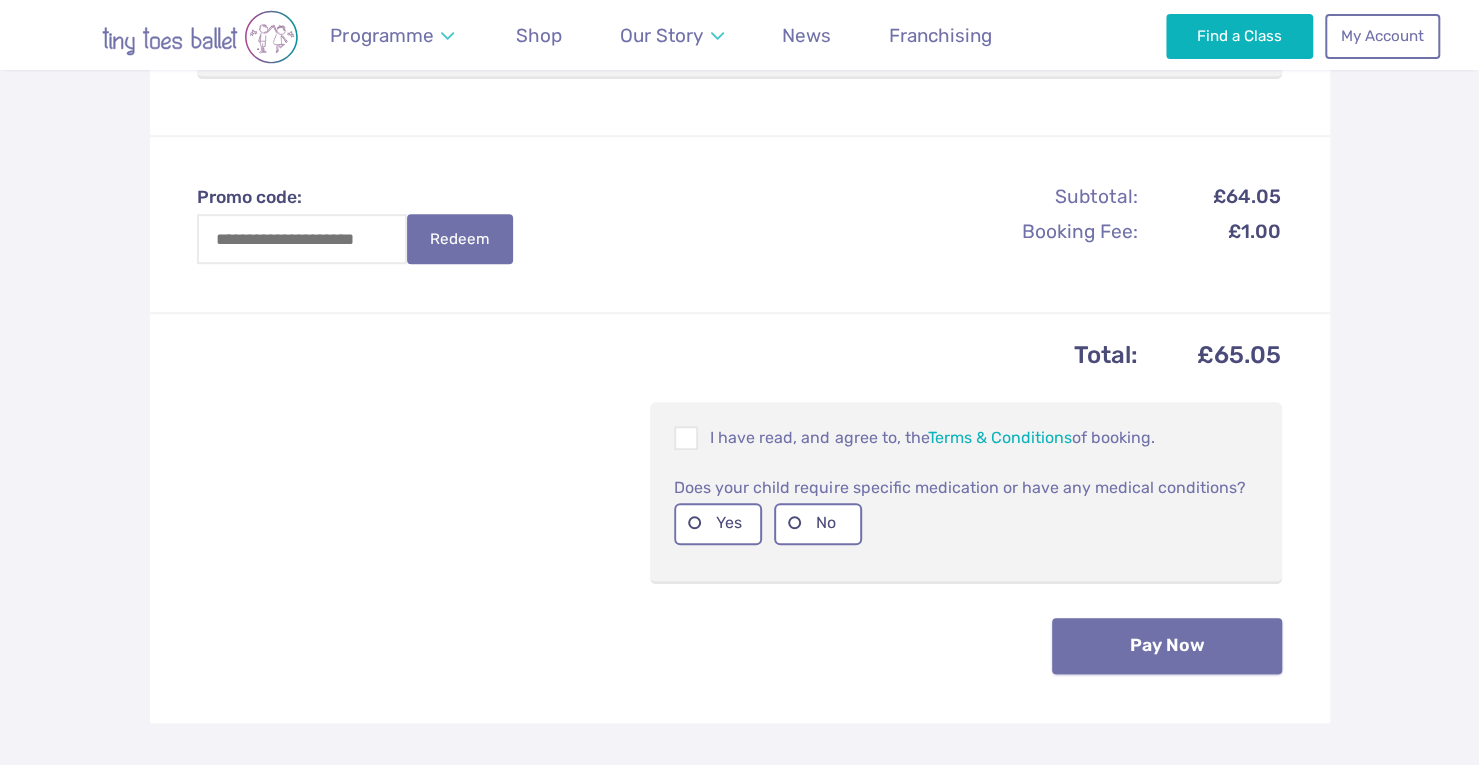 click on "Pay Now" at bounding box center (1167, 646) 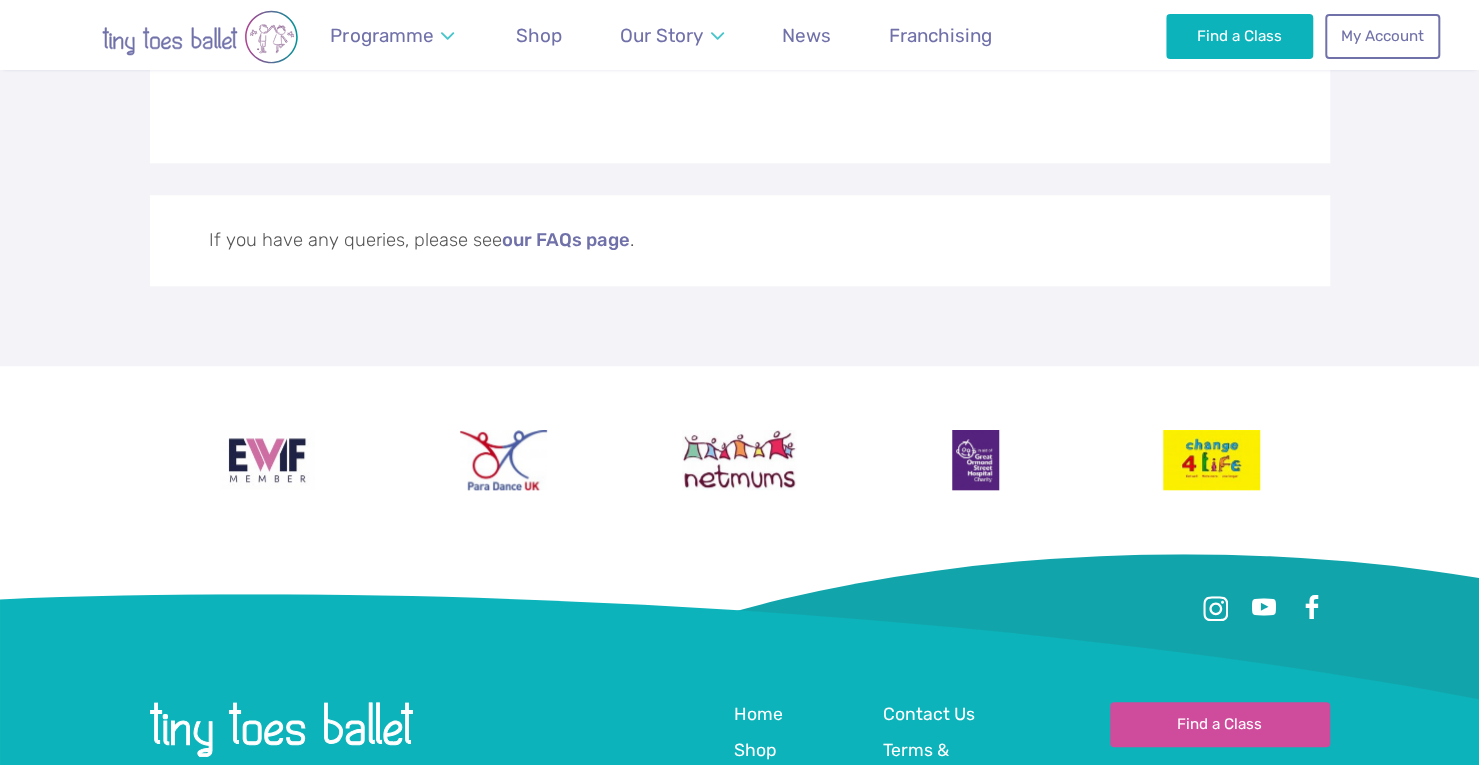 scroll, scrollTop: 100, scrollLeft: 0, axis: vertical 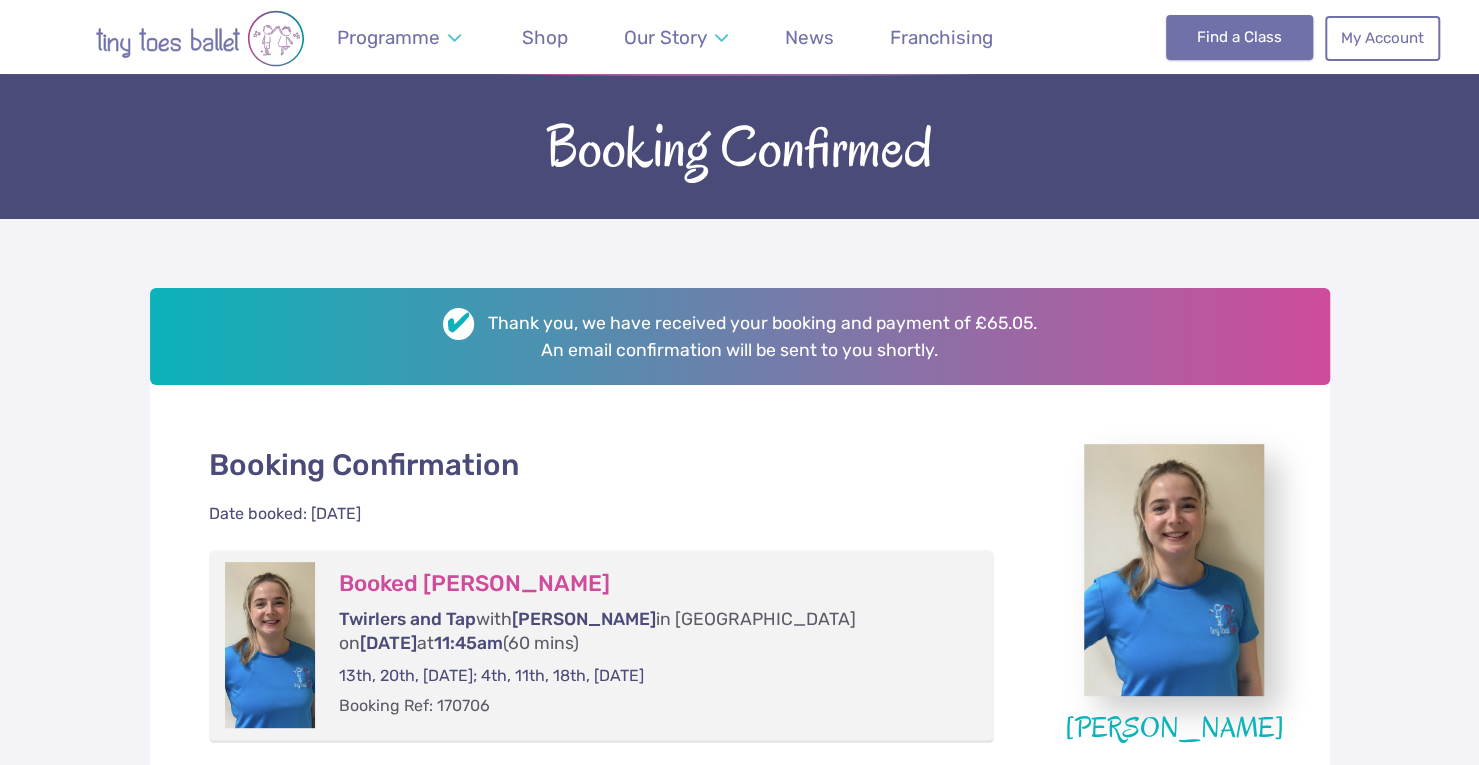click on "Find a Class" at bounding box center [1239, 37] 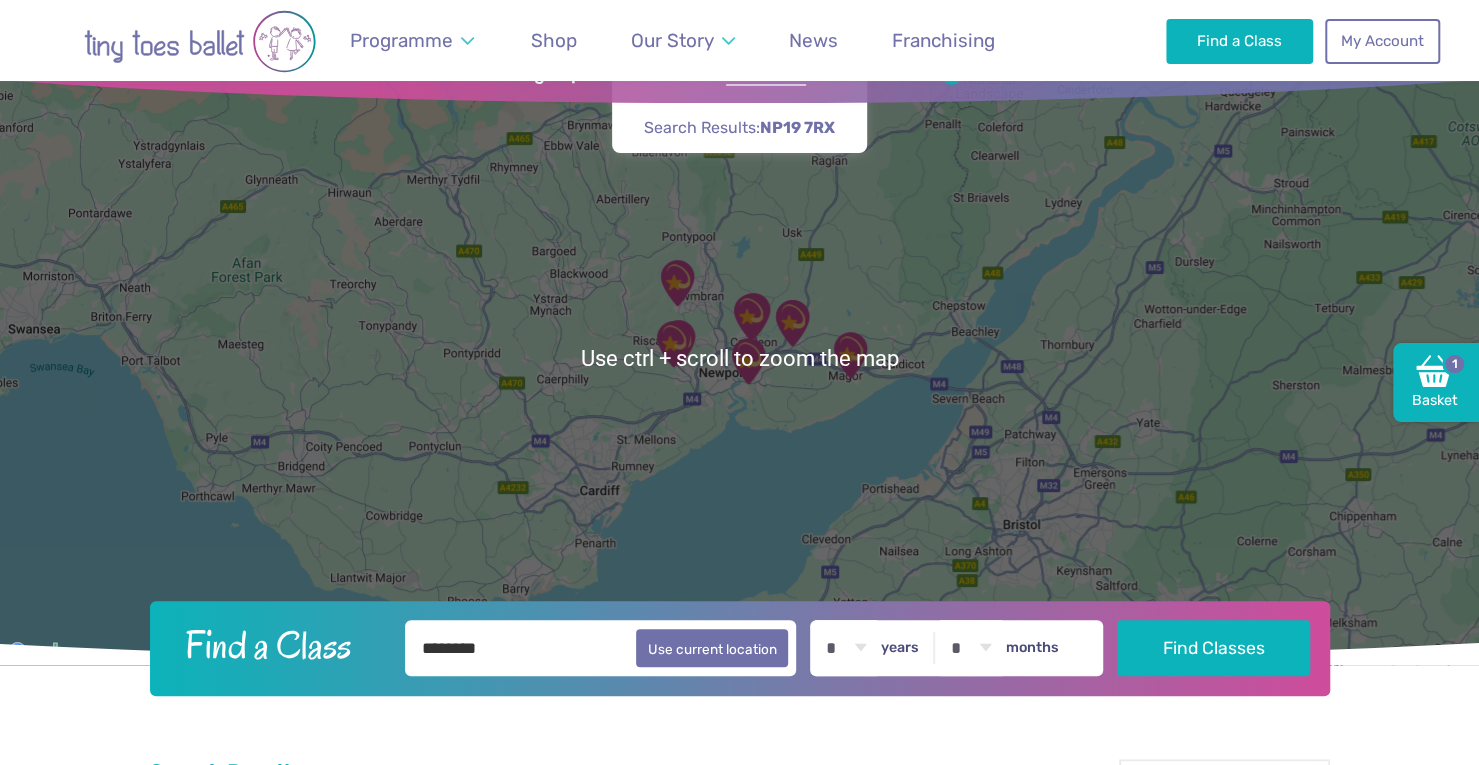 scroll, scrollTop: 100, scrollLeft: 0, axis: vertical 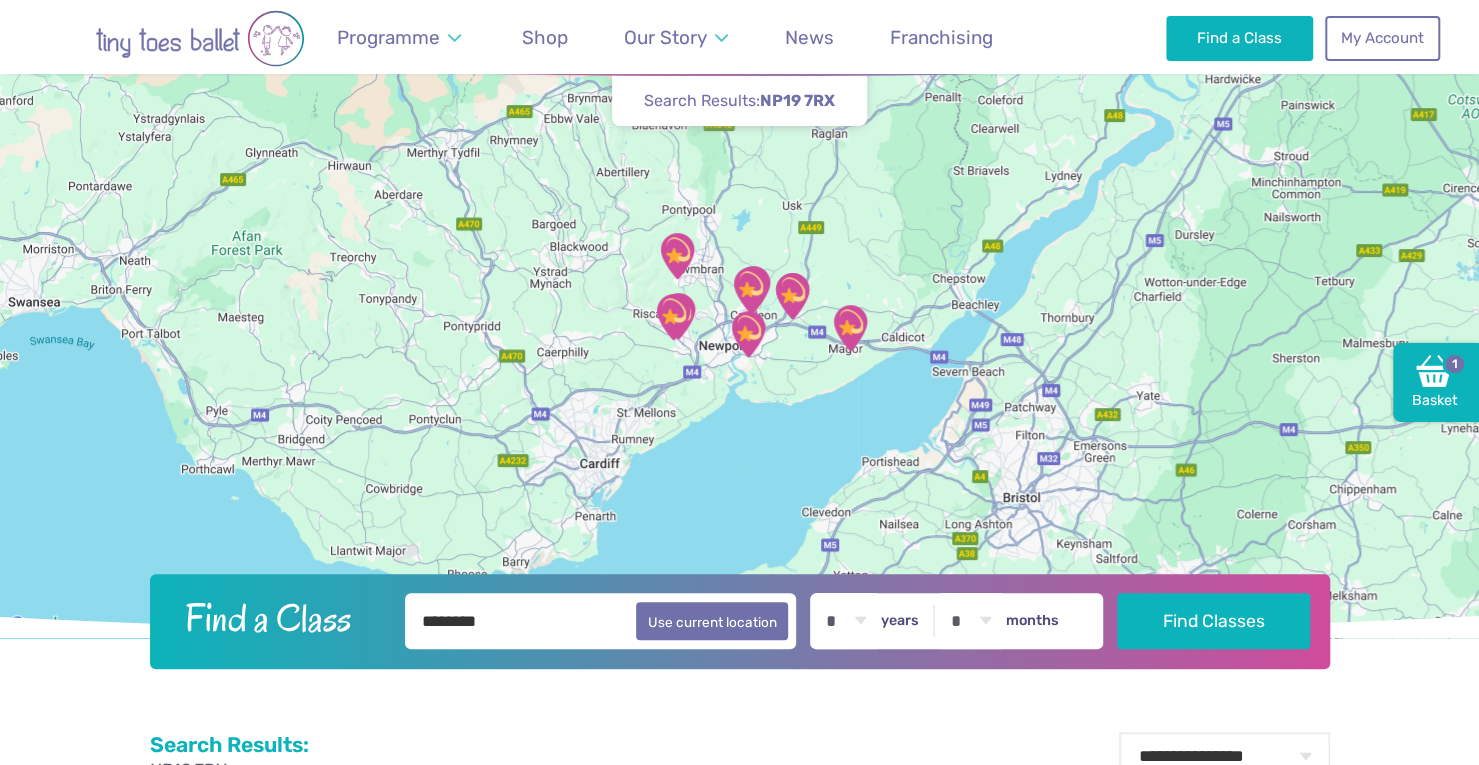 click on "* * * * * * * * * * ** ** **
years
* * * * * * * * * * ** **
months" at bounding box center [956, 621] 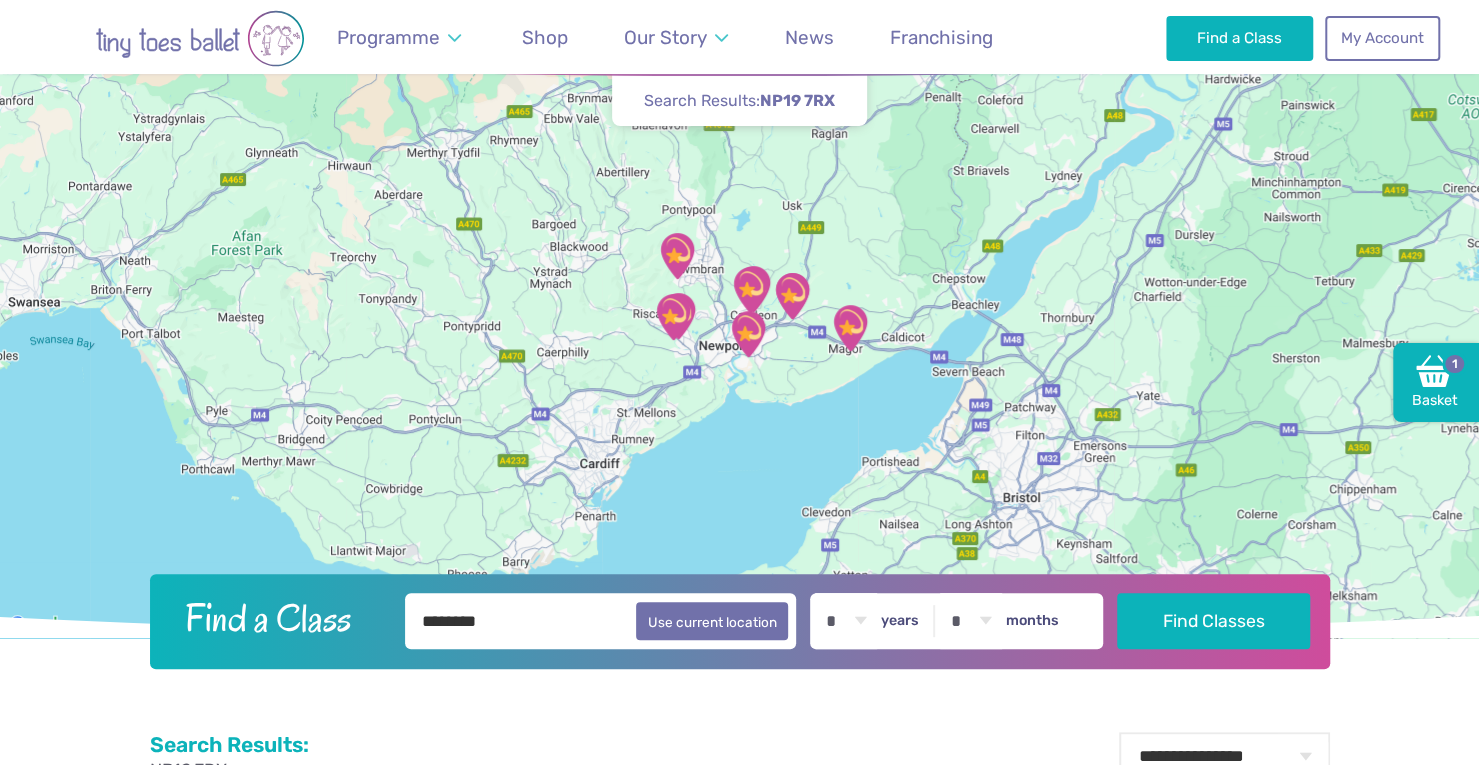 click on "* * * * * * * * * * ** **" at bounding box center (971, 621) 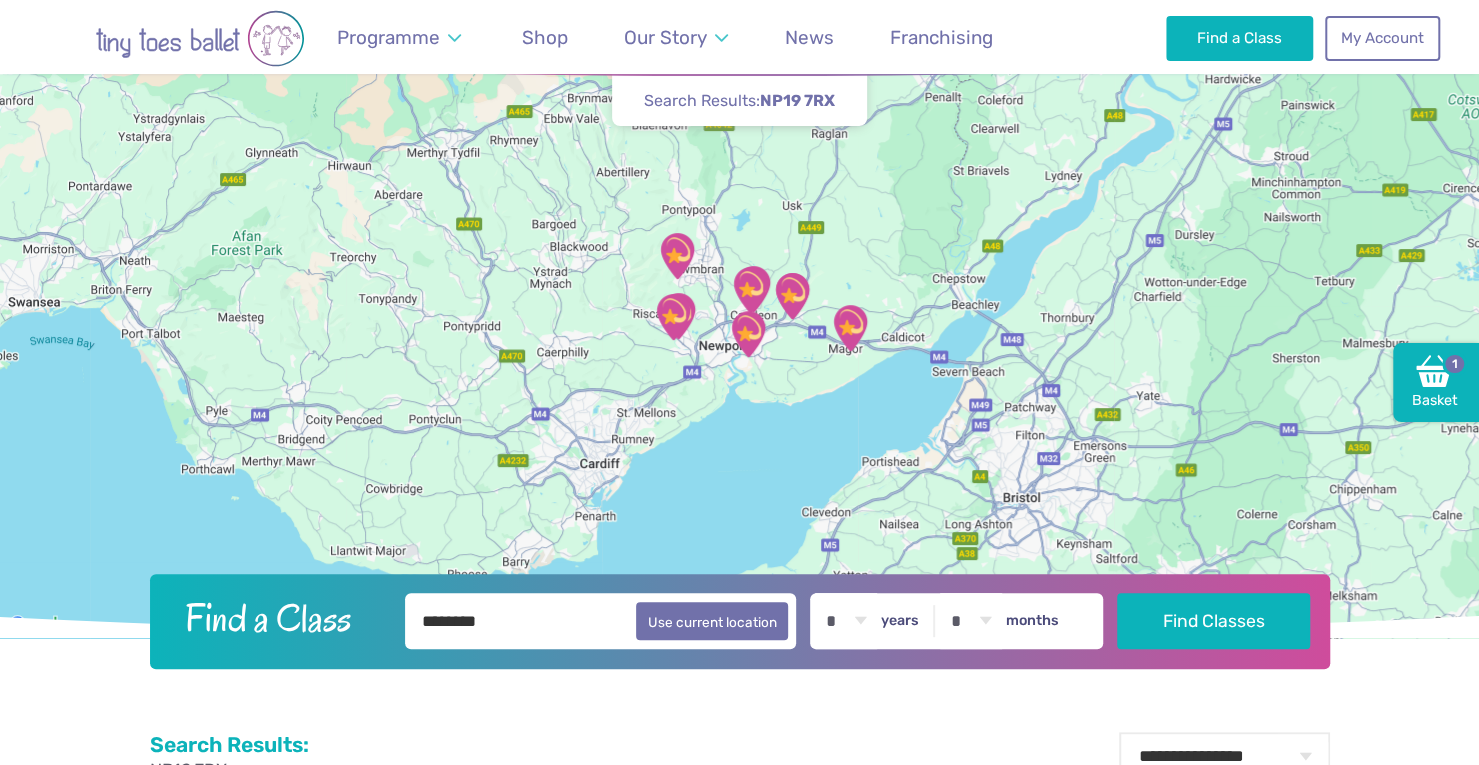 click on "* * * * * * * * * * ** **" at bounding box center [971, 621] 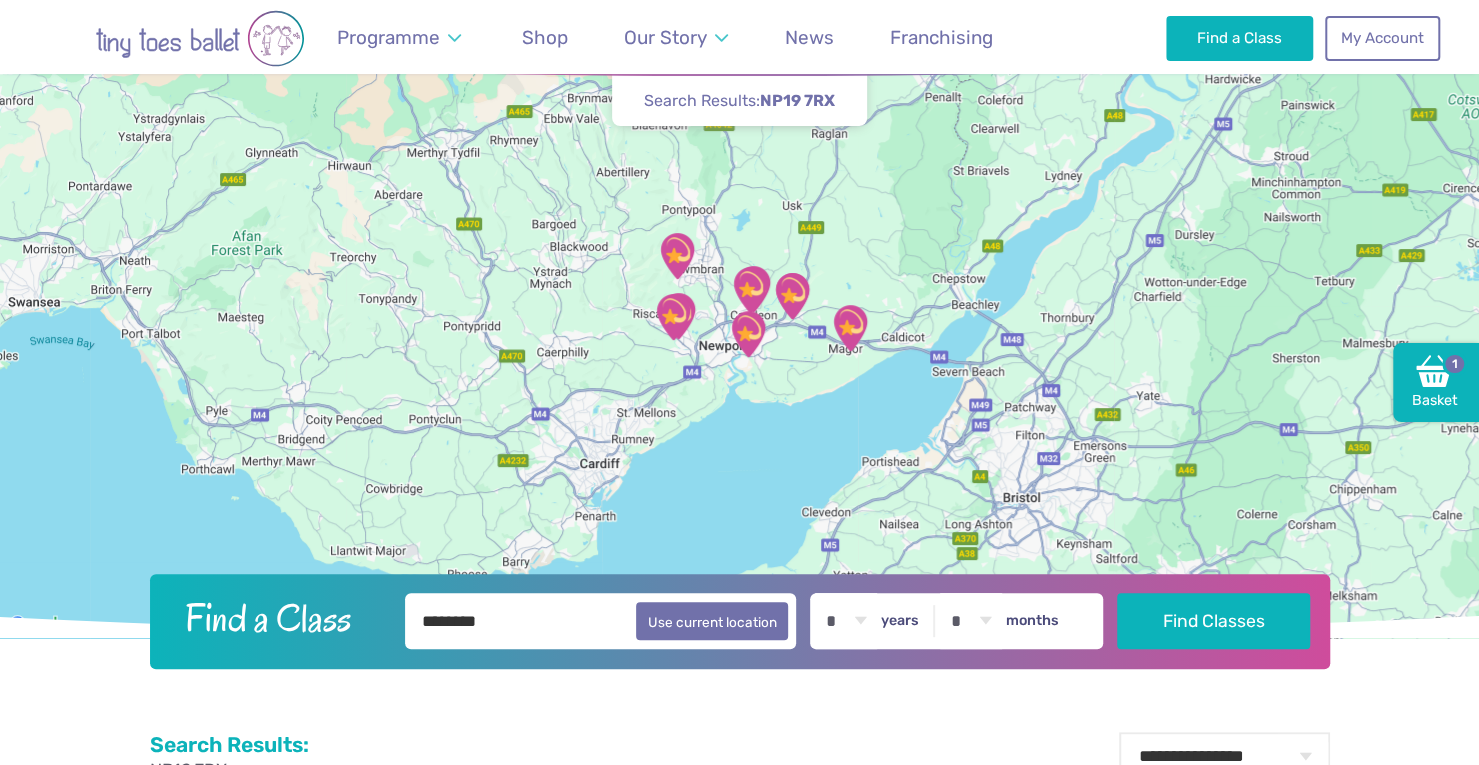 click on "* * * * * * * * * * ** ** **
years
* * * * * * * * * * ** **
months" at bounding box center (956, 621) 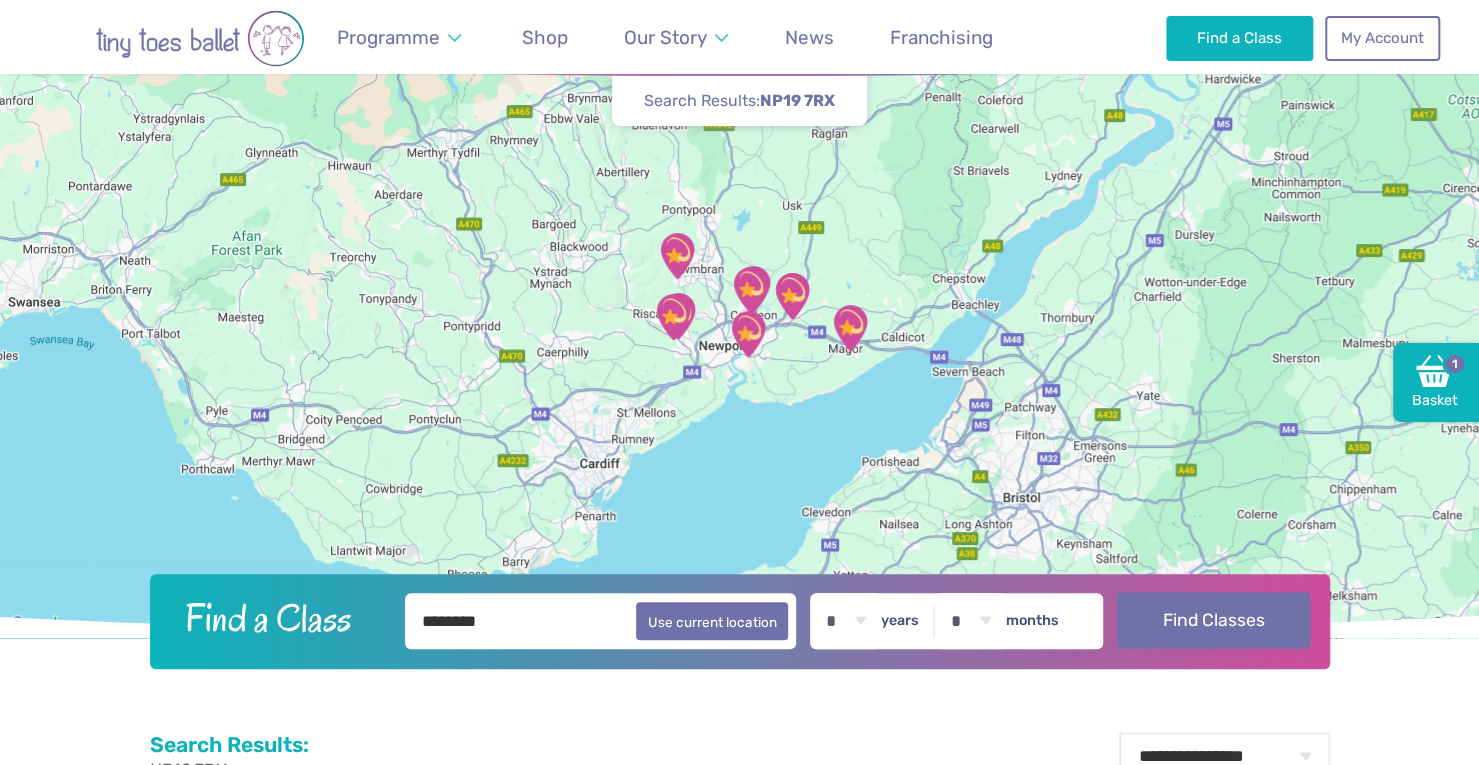 click on "Find Classes" at bounding box center (1213, 620) 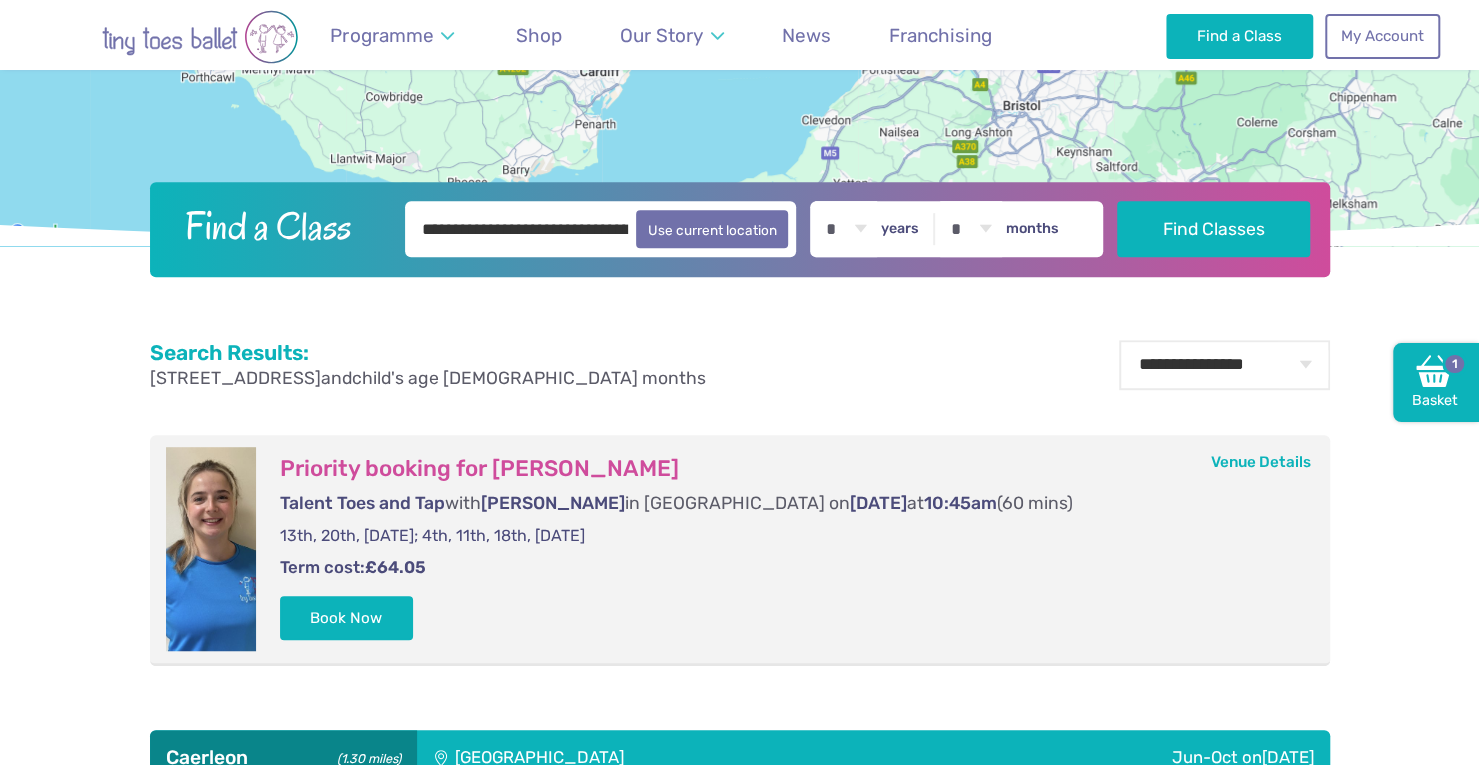 scroll, scrollTop: 800, scrollLeft: 0, axis: vertical 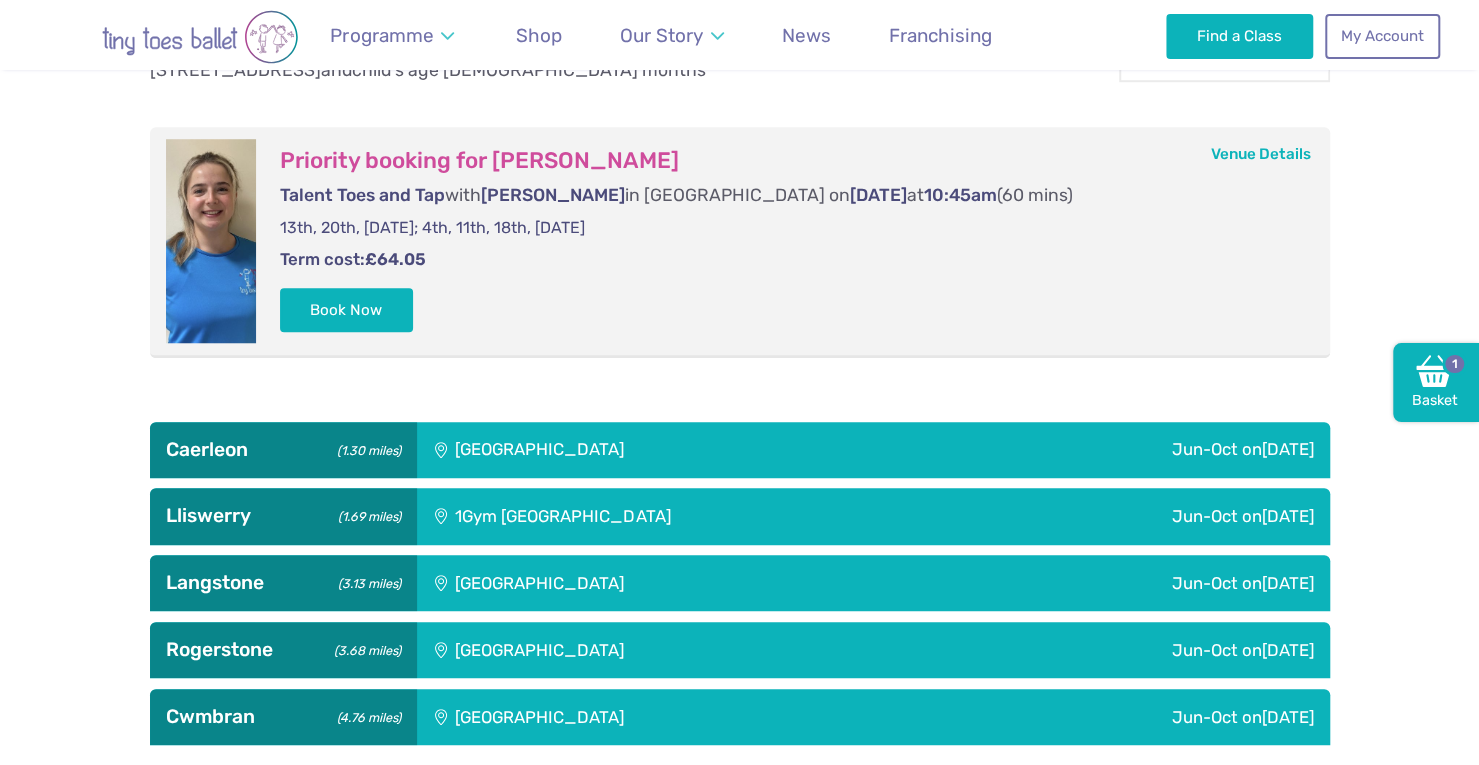 click on "[GEOGRAPHIC_DATA]" at bounding box center [673, 450] 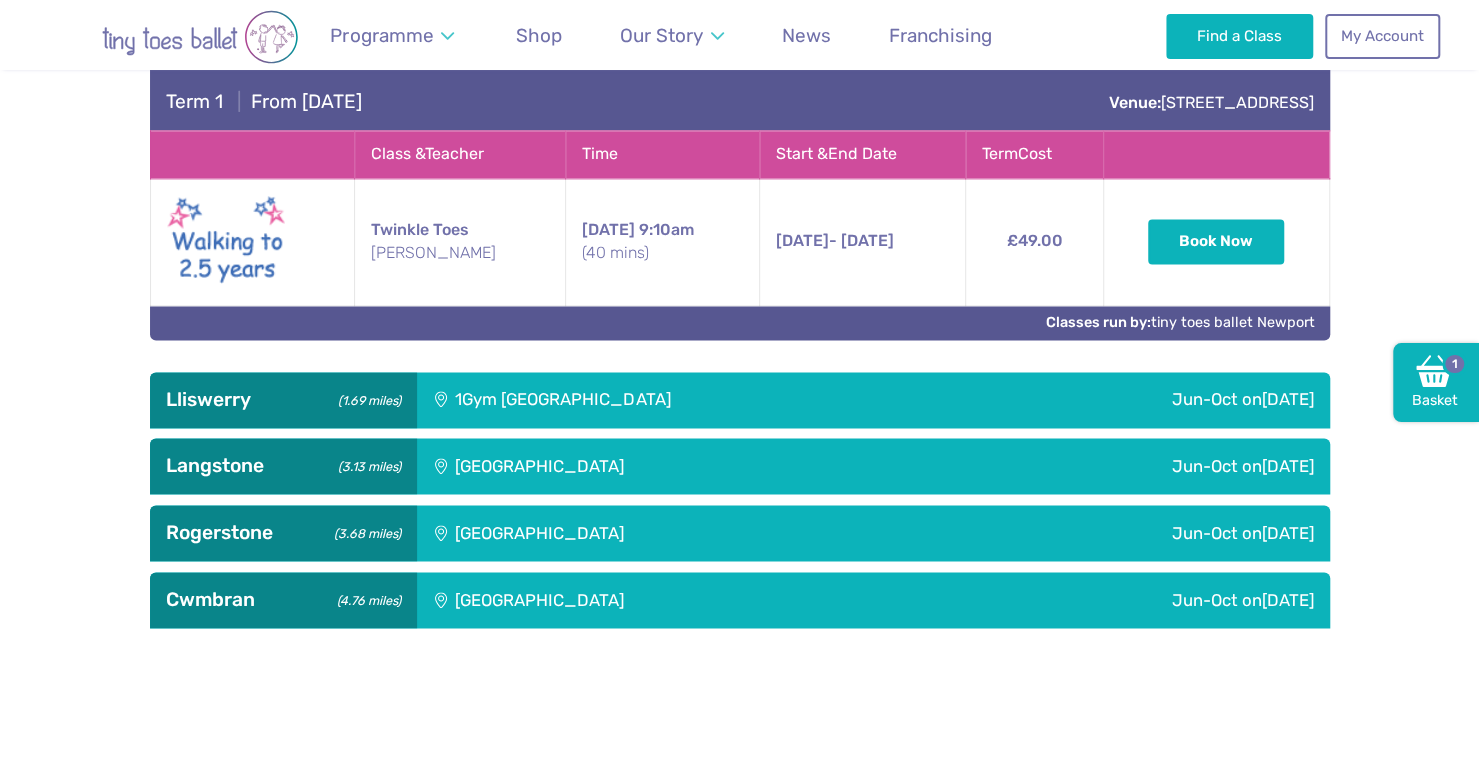 scroll, scrollTop: 1500, scrollLeft: 0, axis: vertical 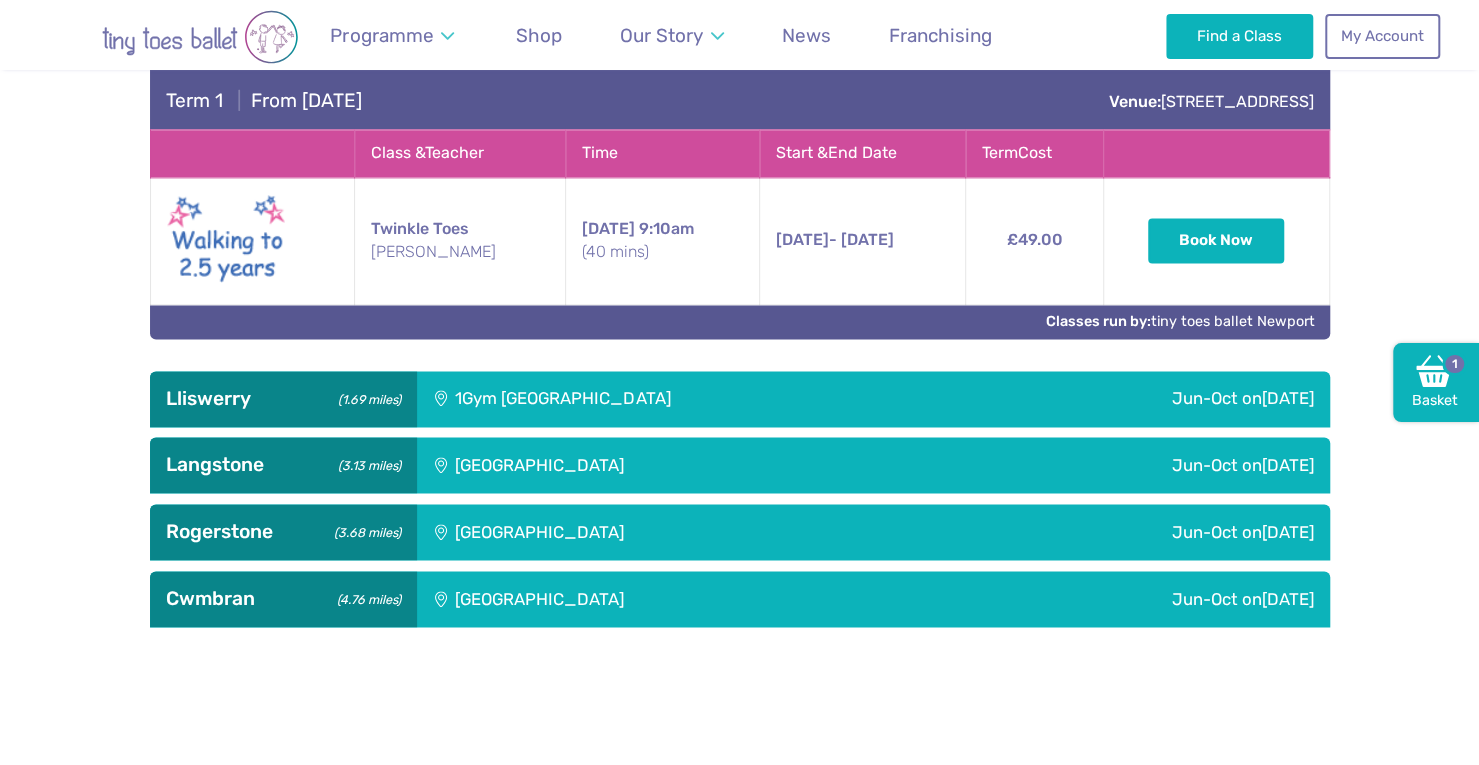 click on "1Gym [GEOGRAPHIC_DATA]" at bounding box center [694, 399] 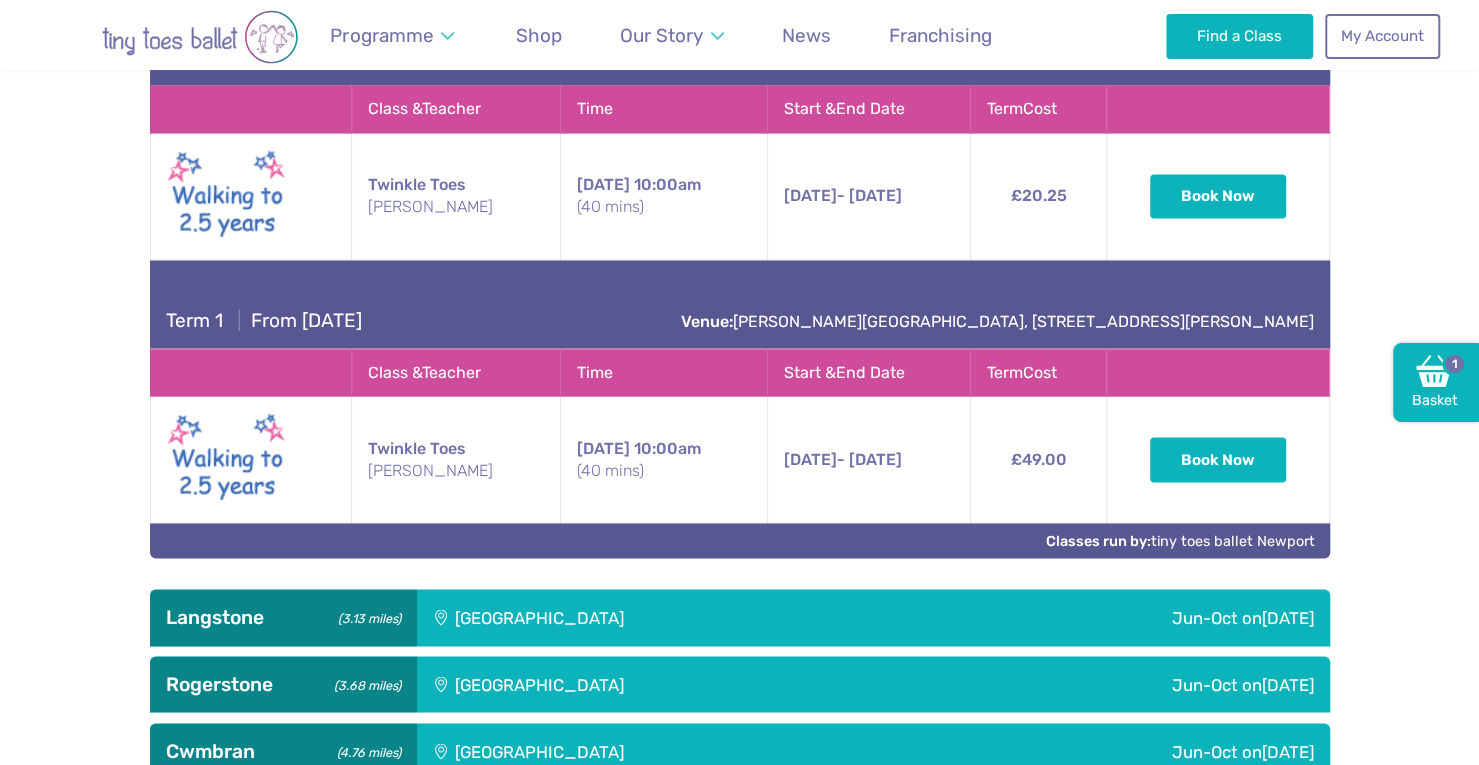 scroll, scrollTop: 2200, scrollLeft: 0, axis: vertical 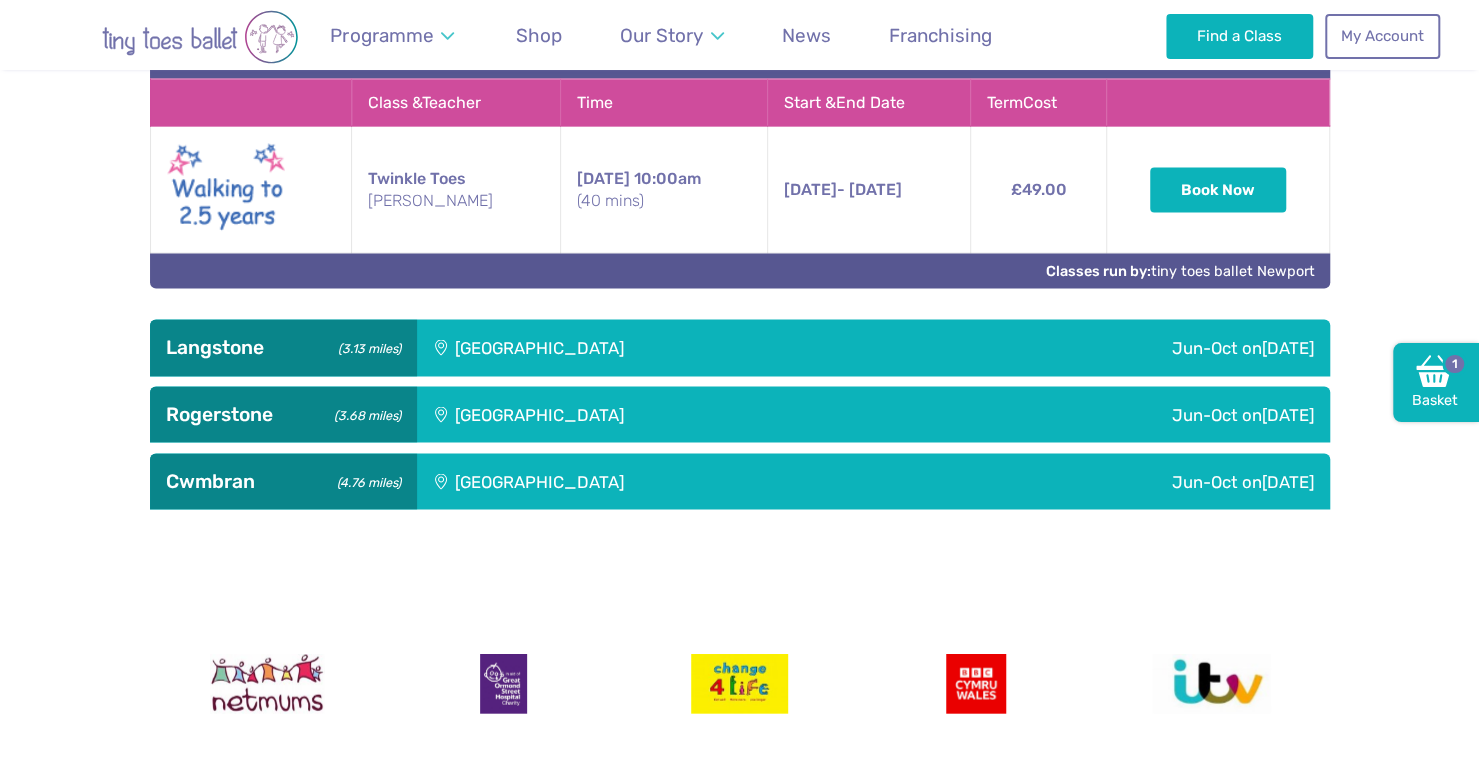click on "Langstone Village Hall" at bounding box center (673, 347) 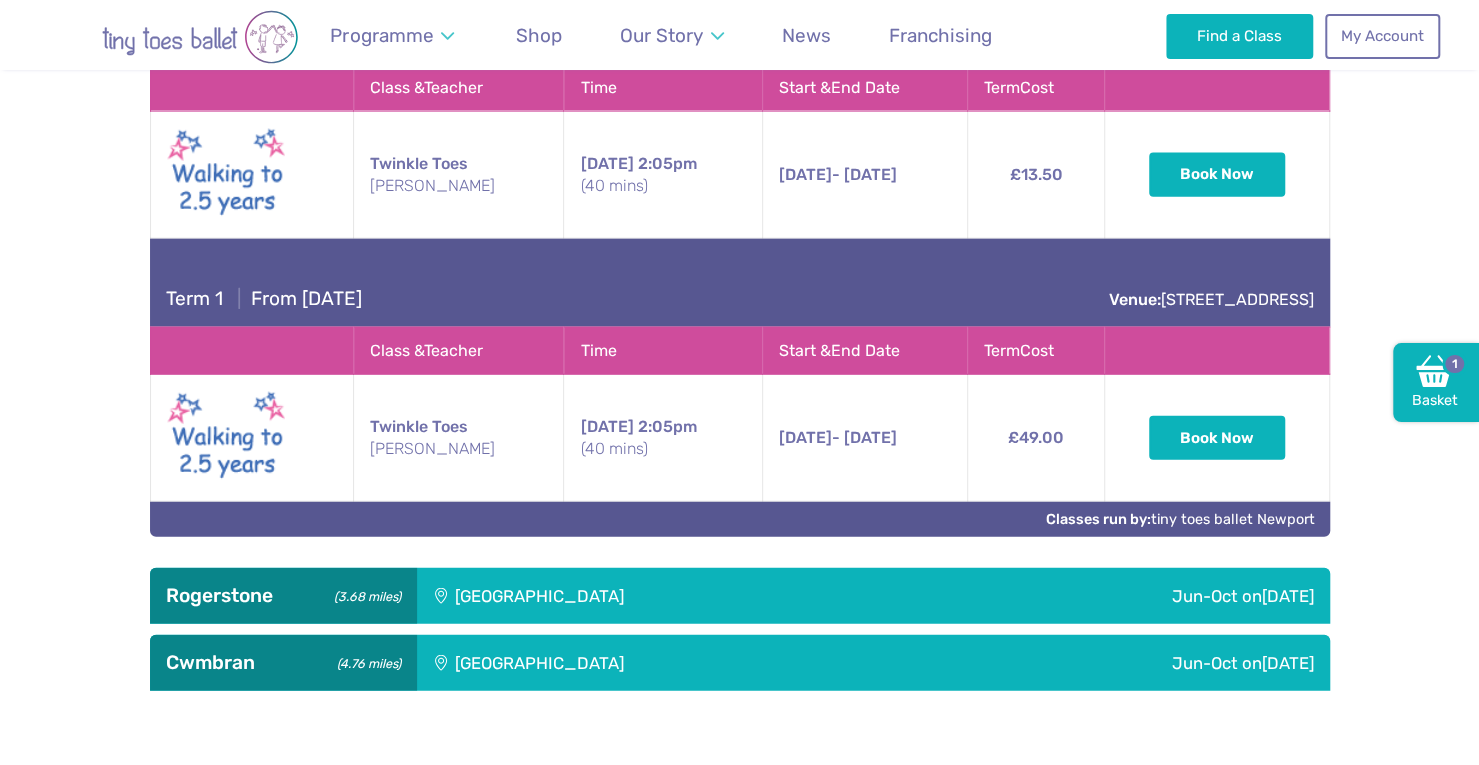 scroll, scrollTop: 2700, scrollLeft: 0, axis: vertical 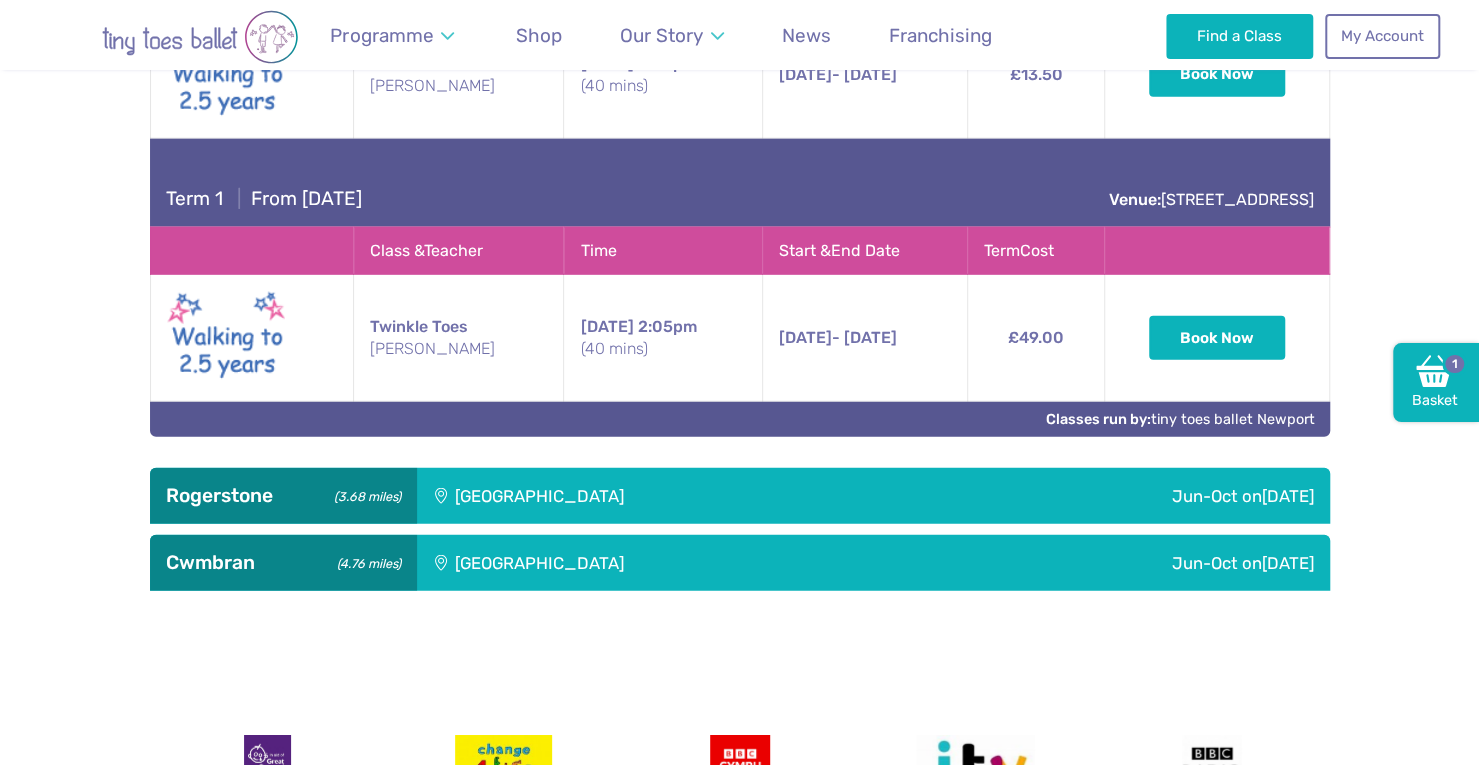 click on "Tydu Community Hall" at bounding box center (673, 496) 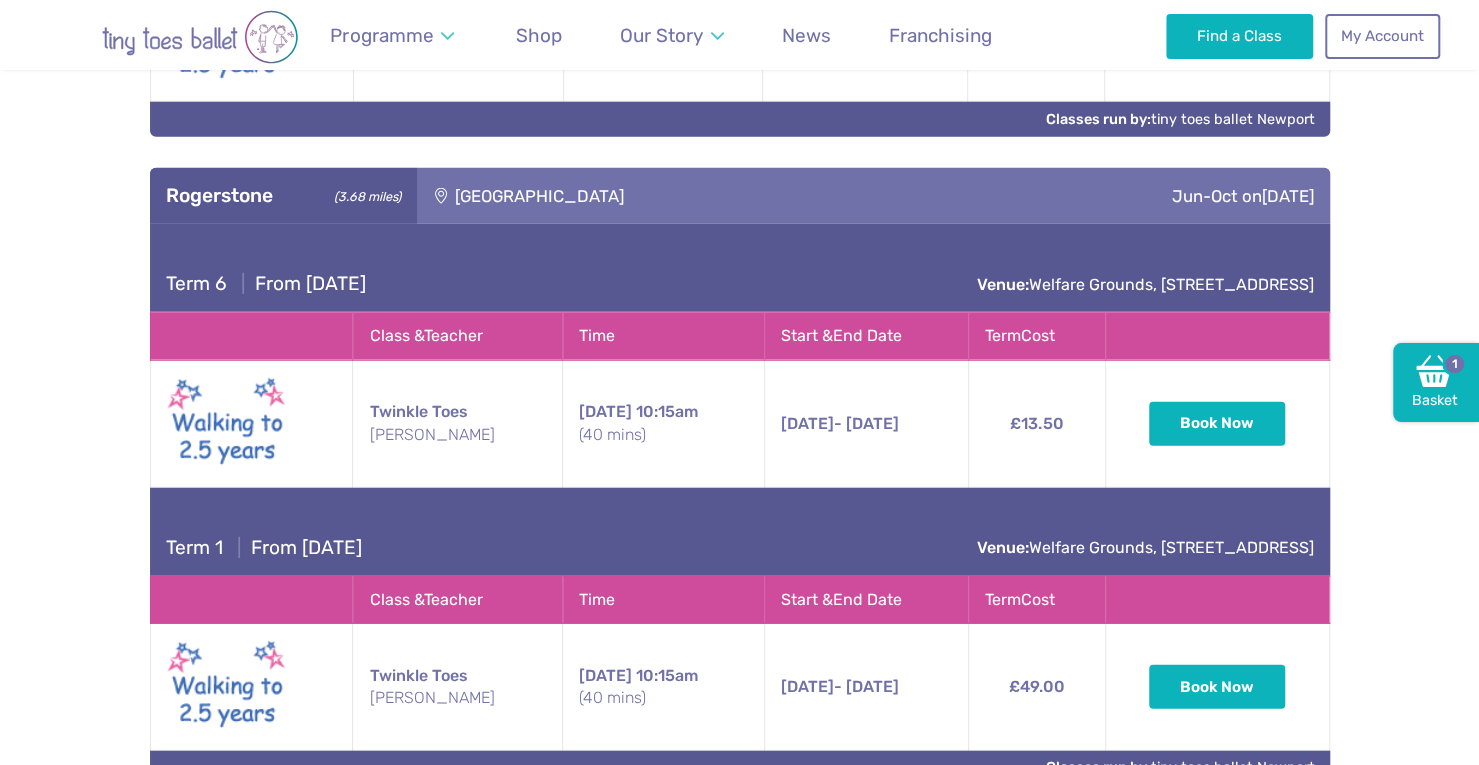 scroll, scrollTop: 3300, scrollLeft: 0, axis: vertical 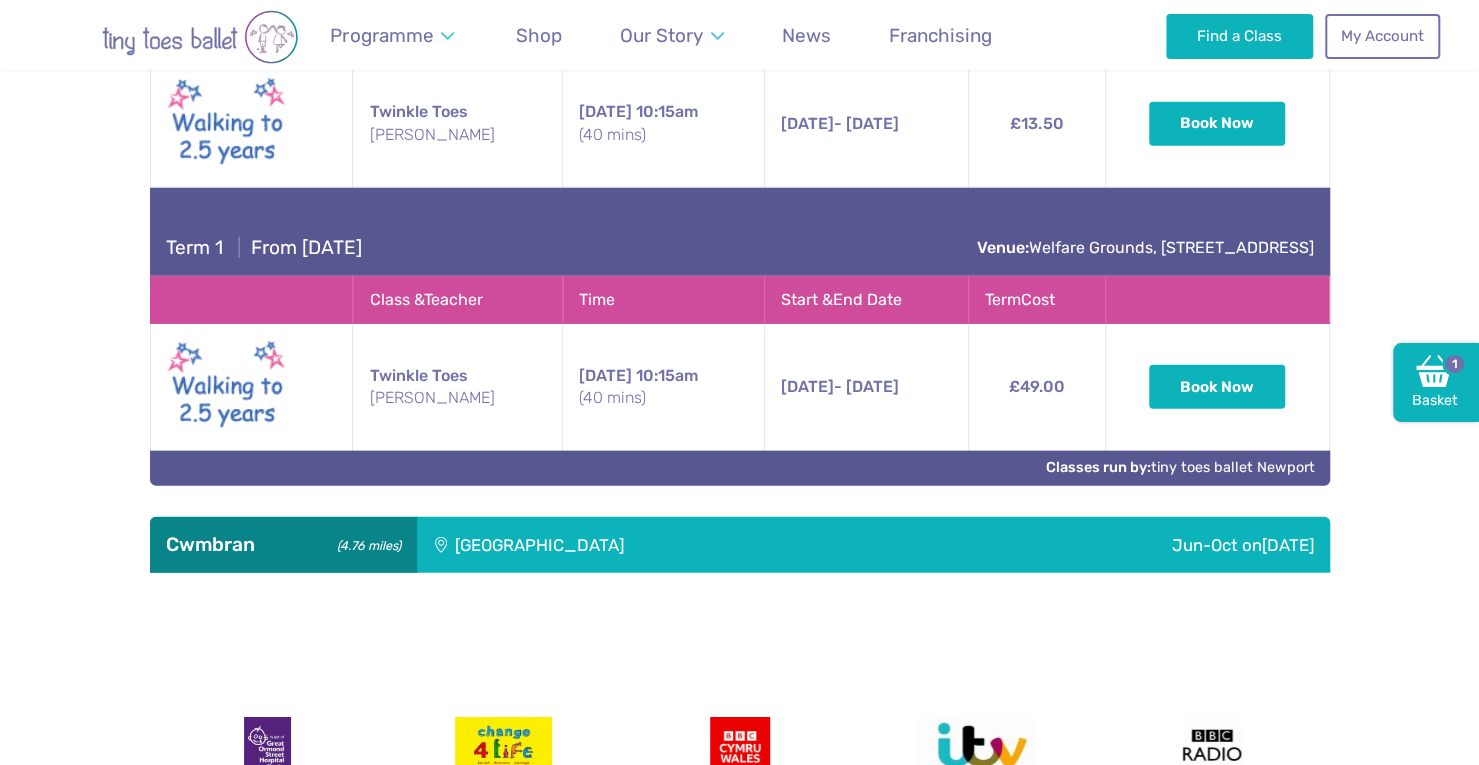 click on "Henllys Village Hall" at bounding box center [673, 545] 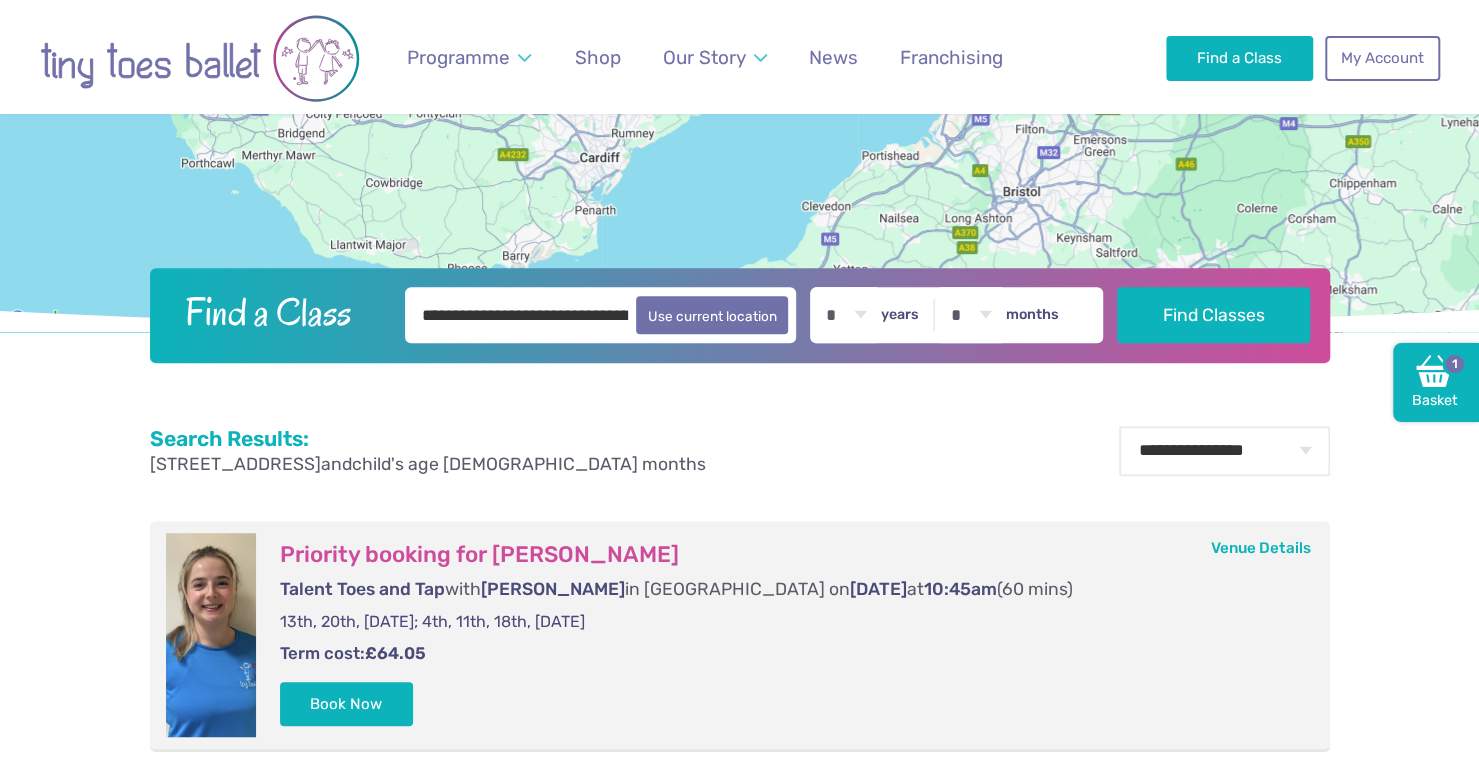 scroll, scrollTop: 0, scrollLeft: 0, axis: both 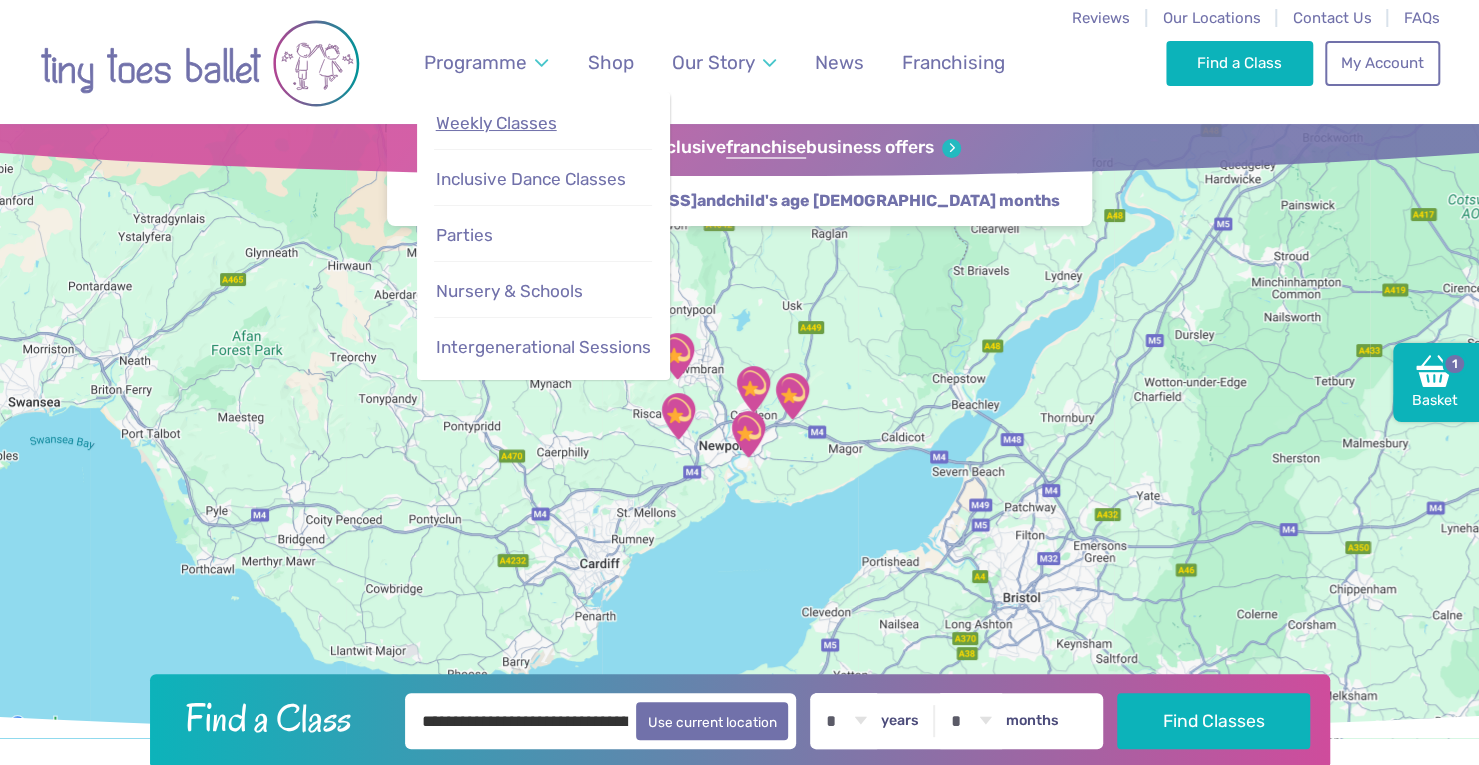 click on "Weekly Classes" at bounding box center (496, 123) 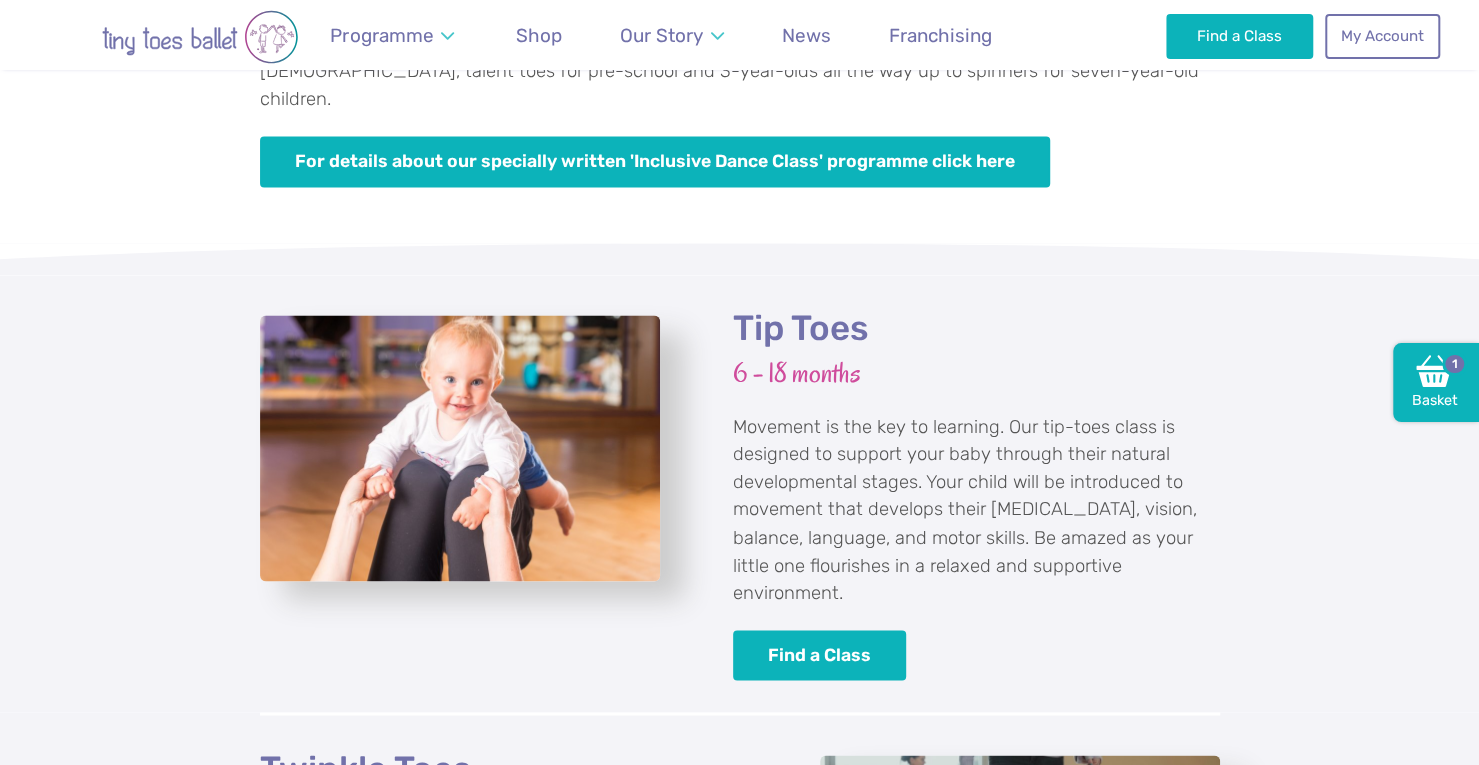 scroll, scrollTop: 1900, scrollLeft: 0, axis: vertical 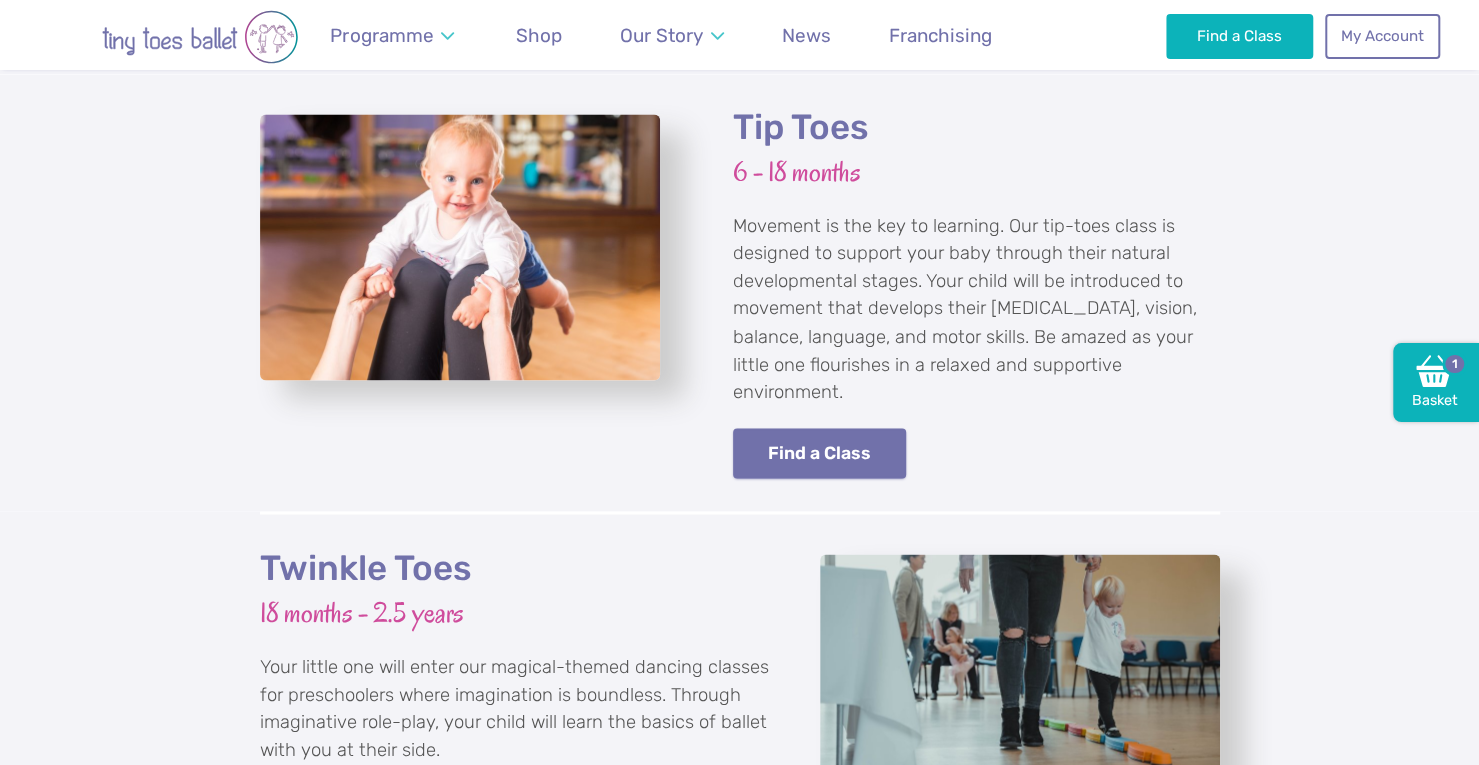 click on "Find a Class" at bounding box center (820, 453) 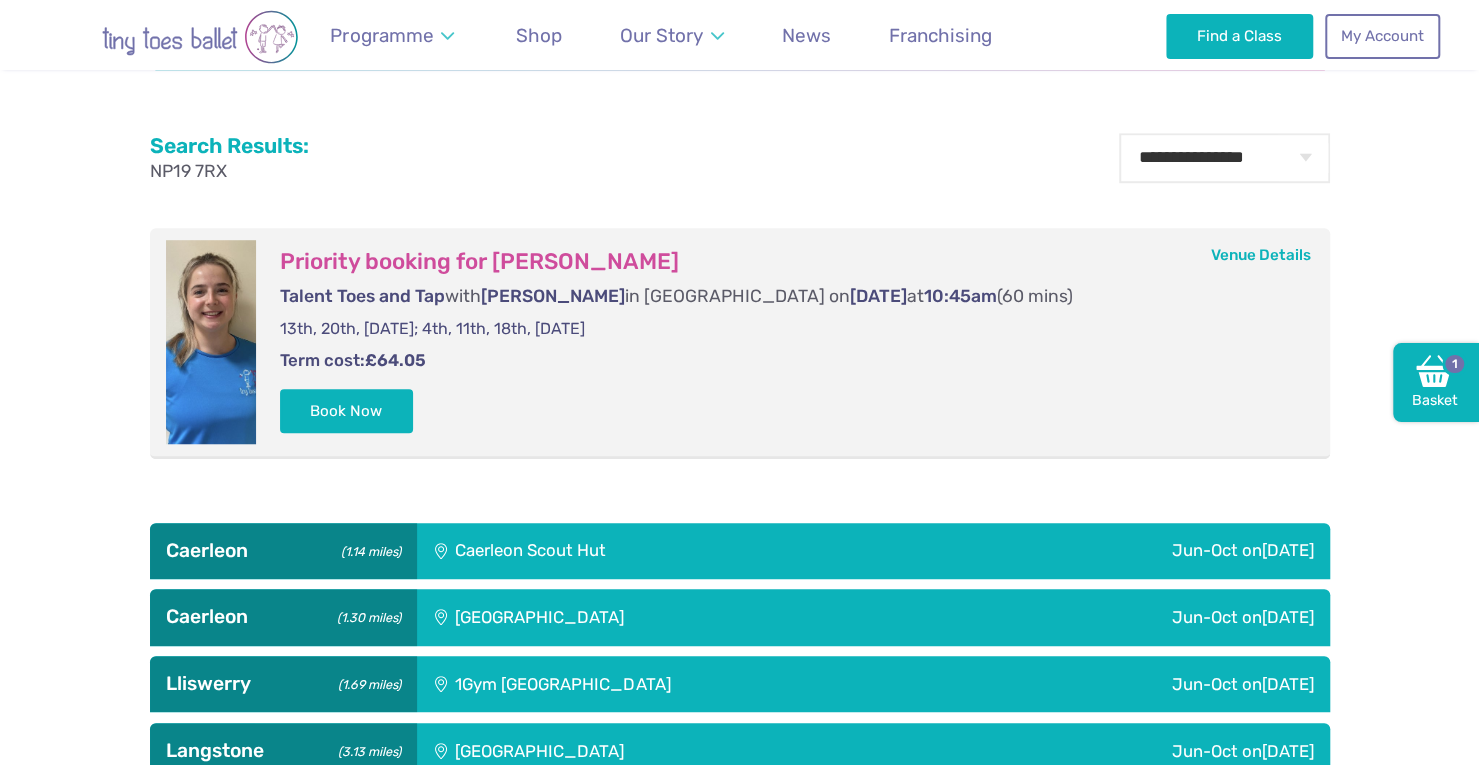 scroll, scrollTop: 700, scrollLeft: 0, axis: vertical 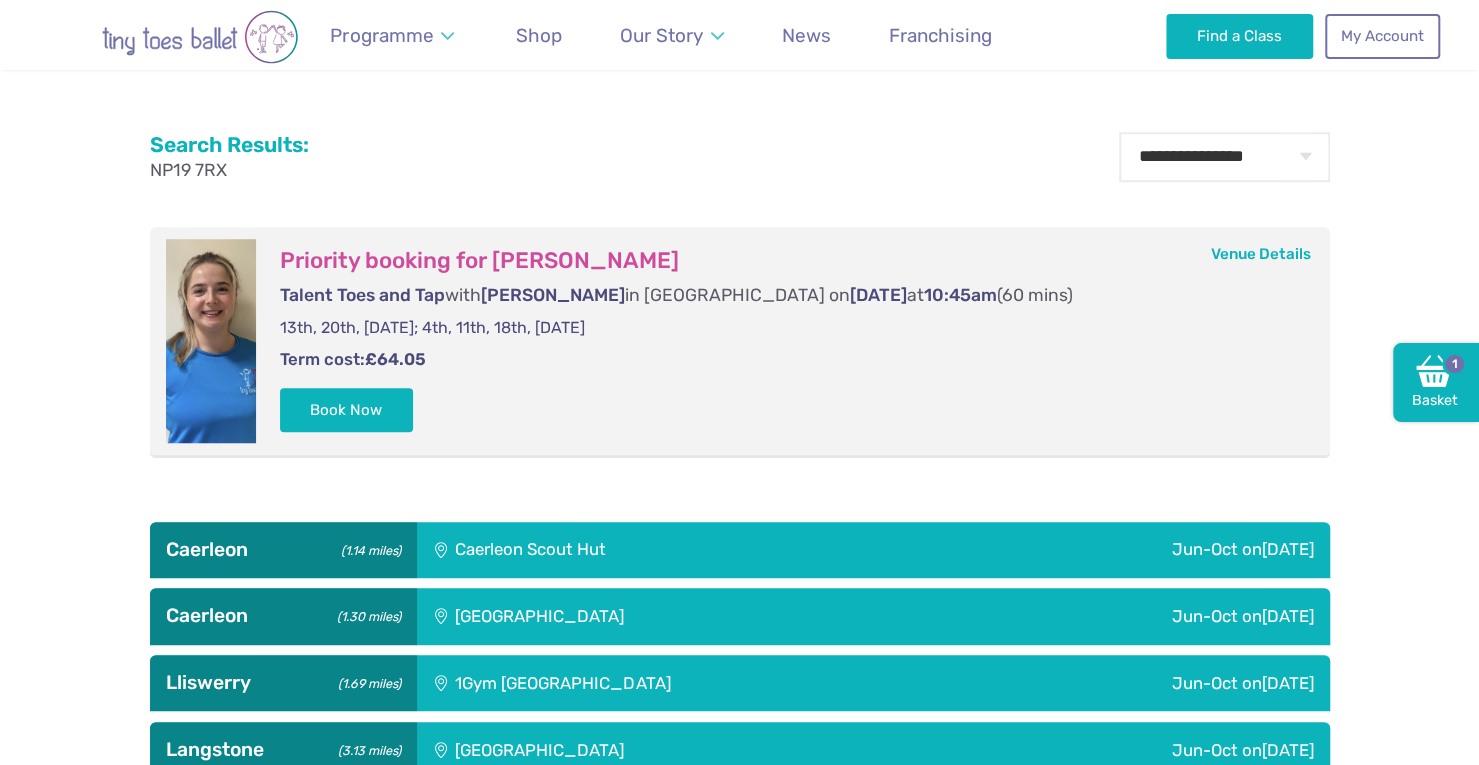 click on "Caerleon Scout Hut" at bounding box center (664, 550) 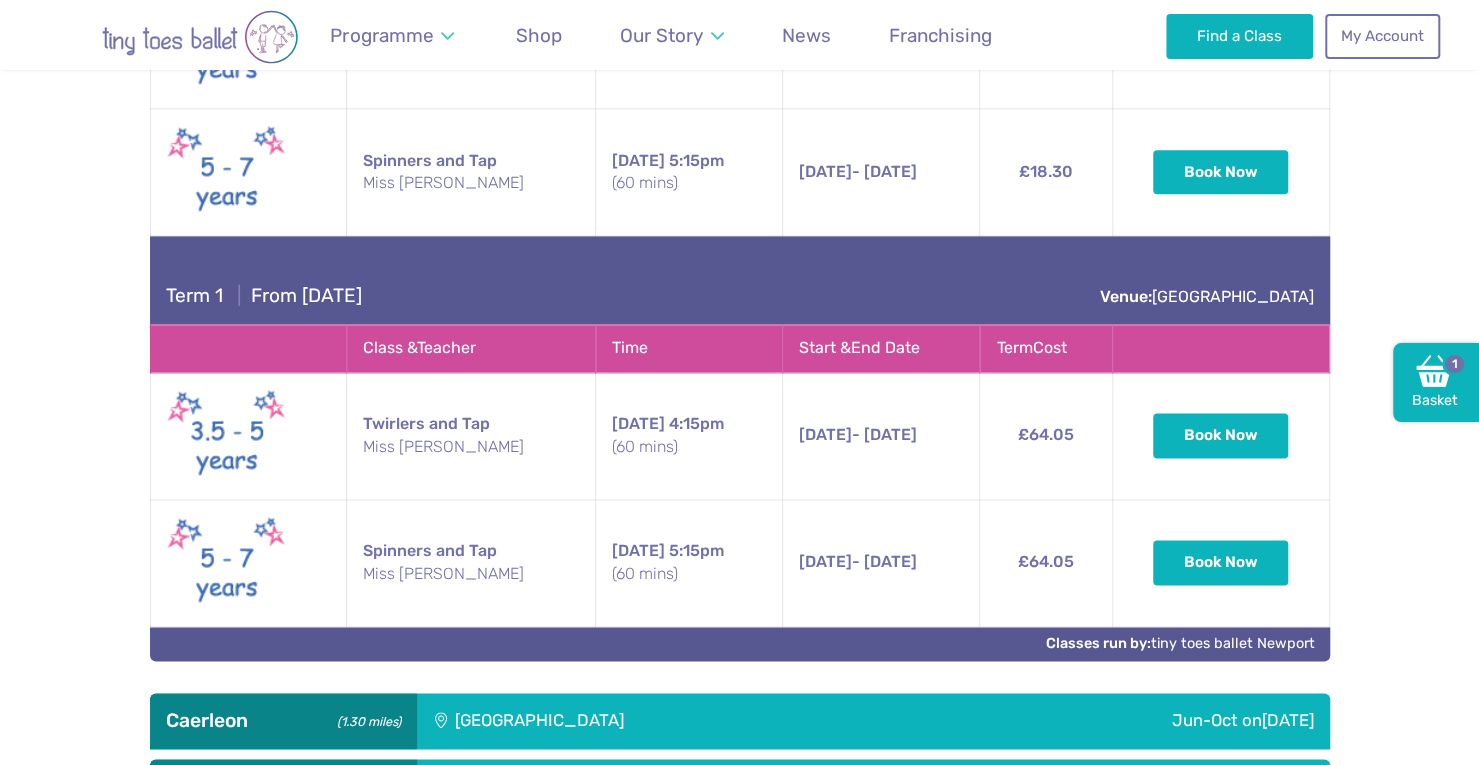 scroll, scrollTop: 1600, scrollLeft: 0, axis: vertical 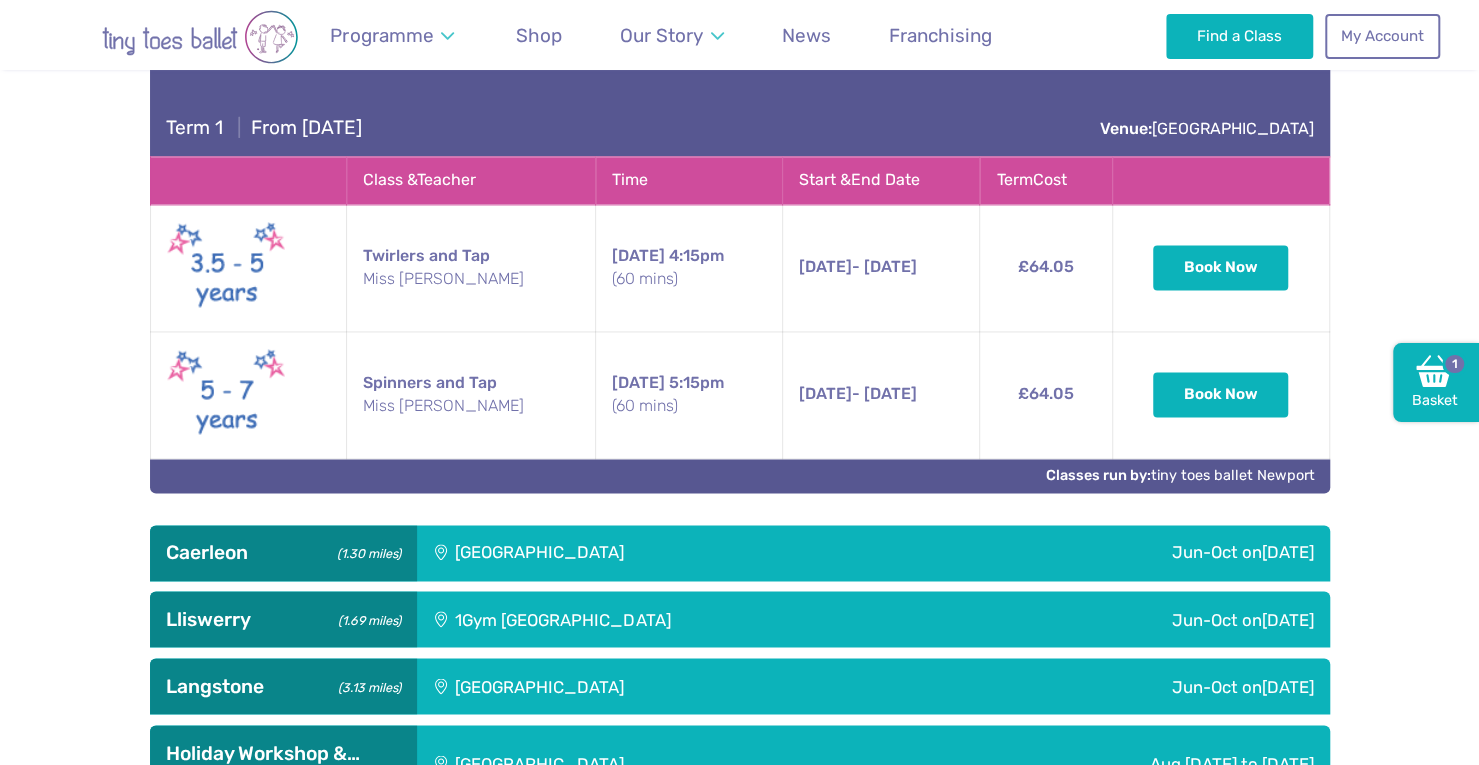 click on "Caerleon Town Hall" at bounding box center [673, 553] 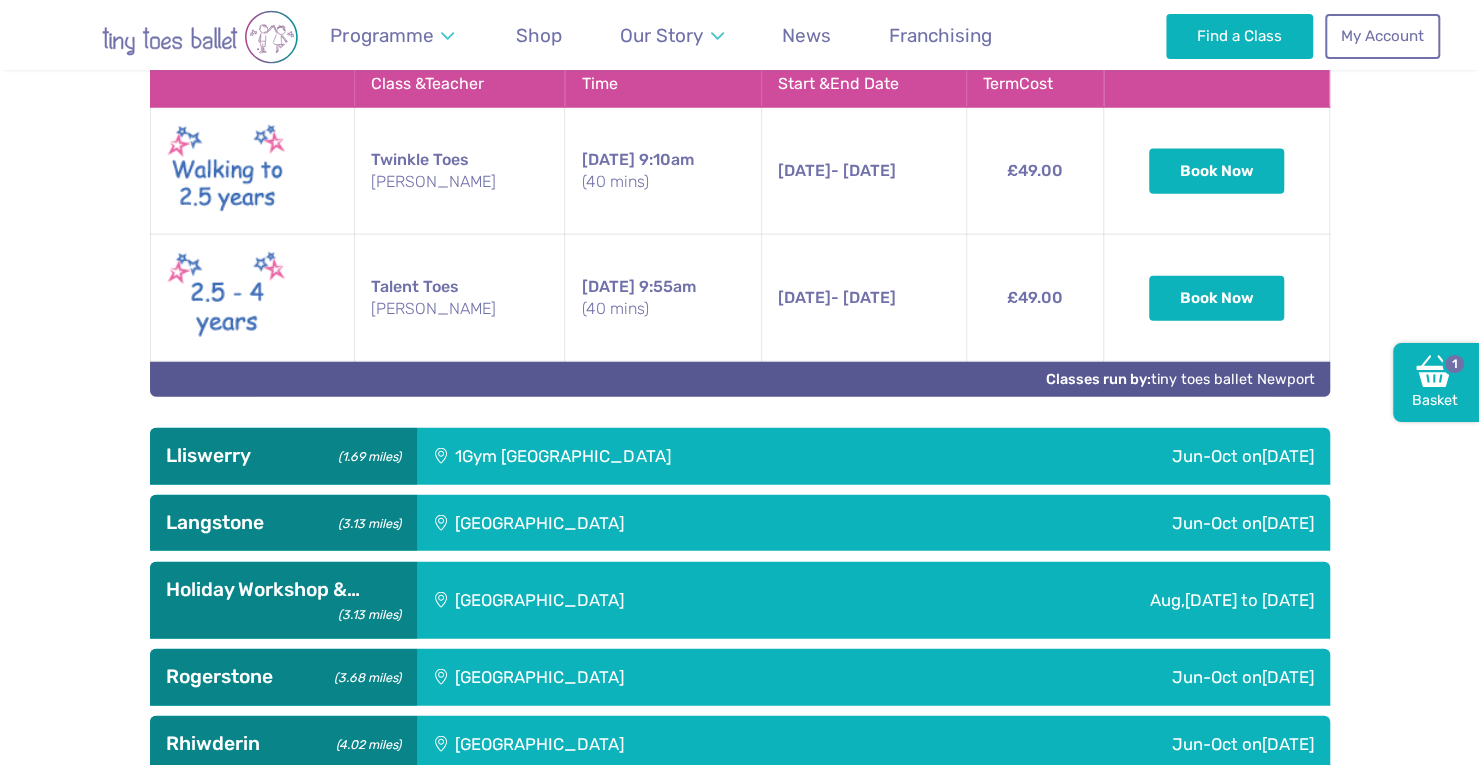 scroll, scrollTop: 2600, scrollLeft: 0, axis: vertical 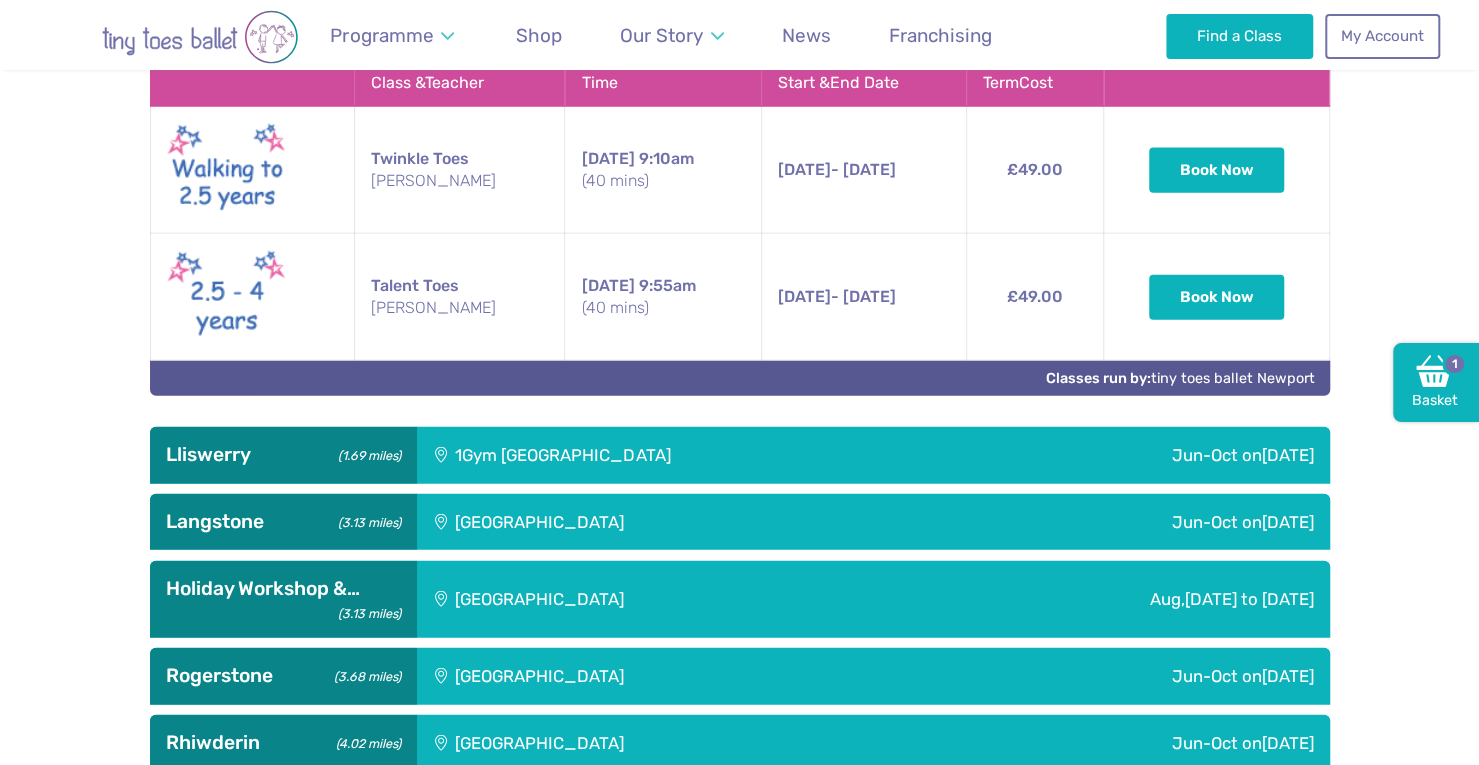click on "1Gym Newport" at bounding box center [694, 455] 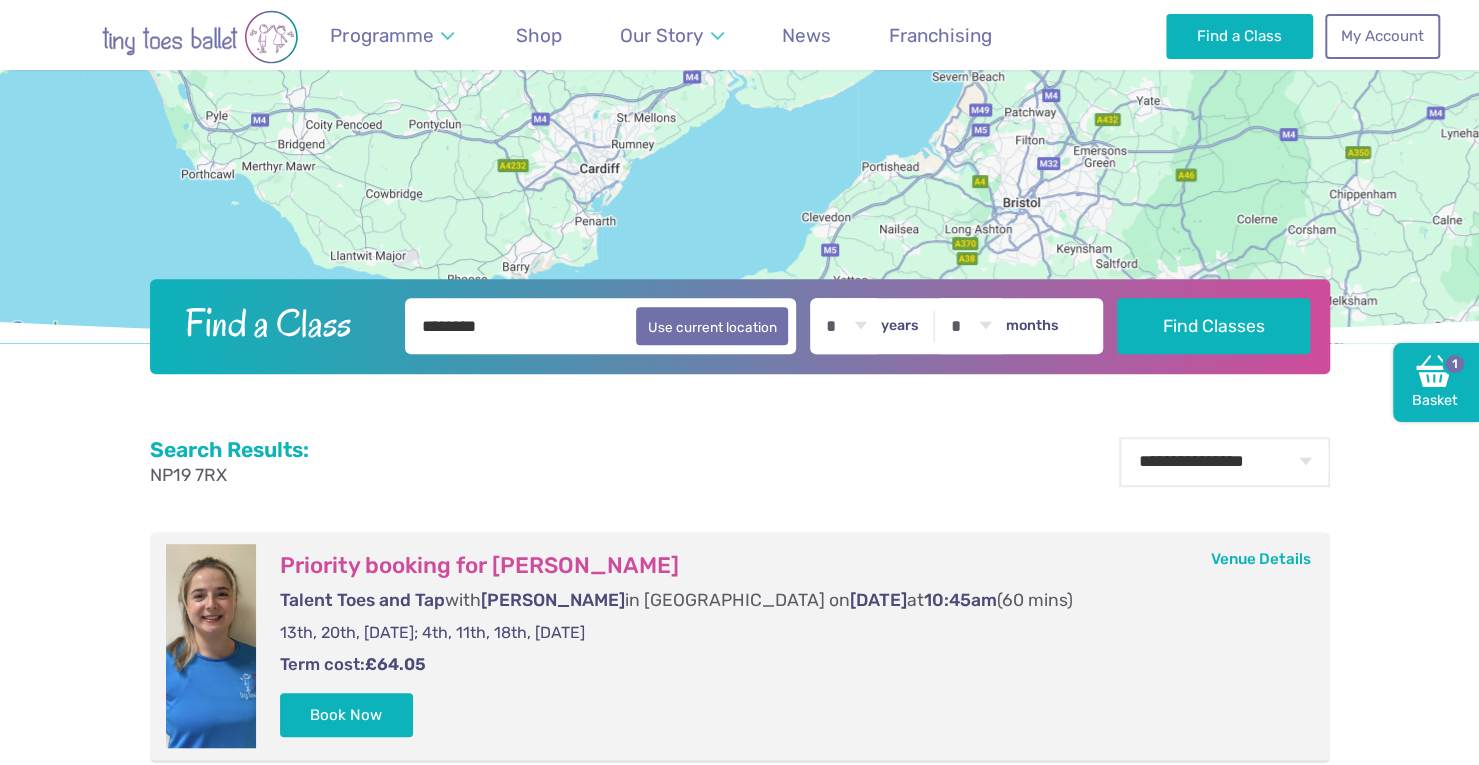 scroll, scrollTop: 700, scrollLeft: 0, axis: vertical 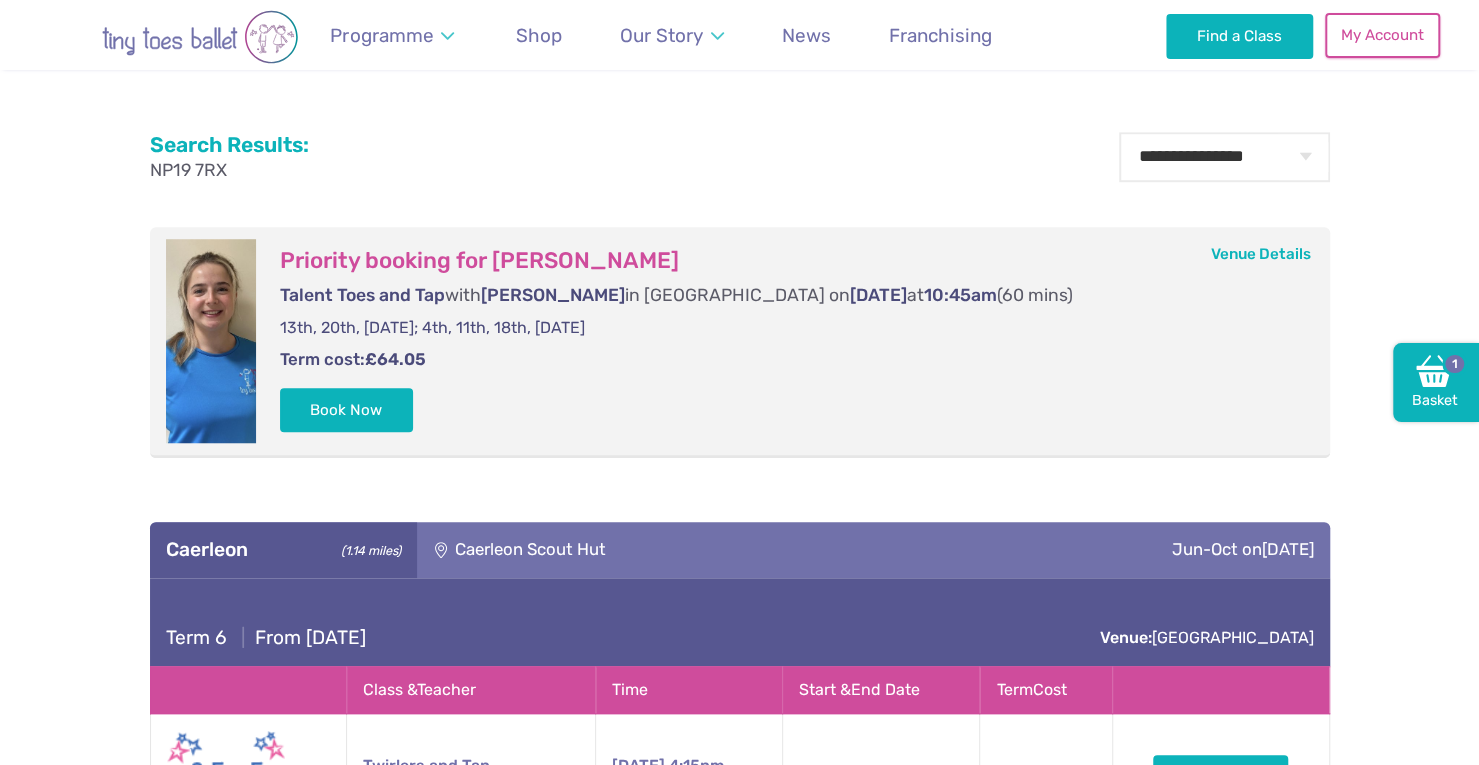 click on "My Account" at bounding box center [1382, 35] 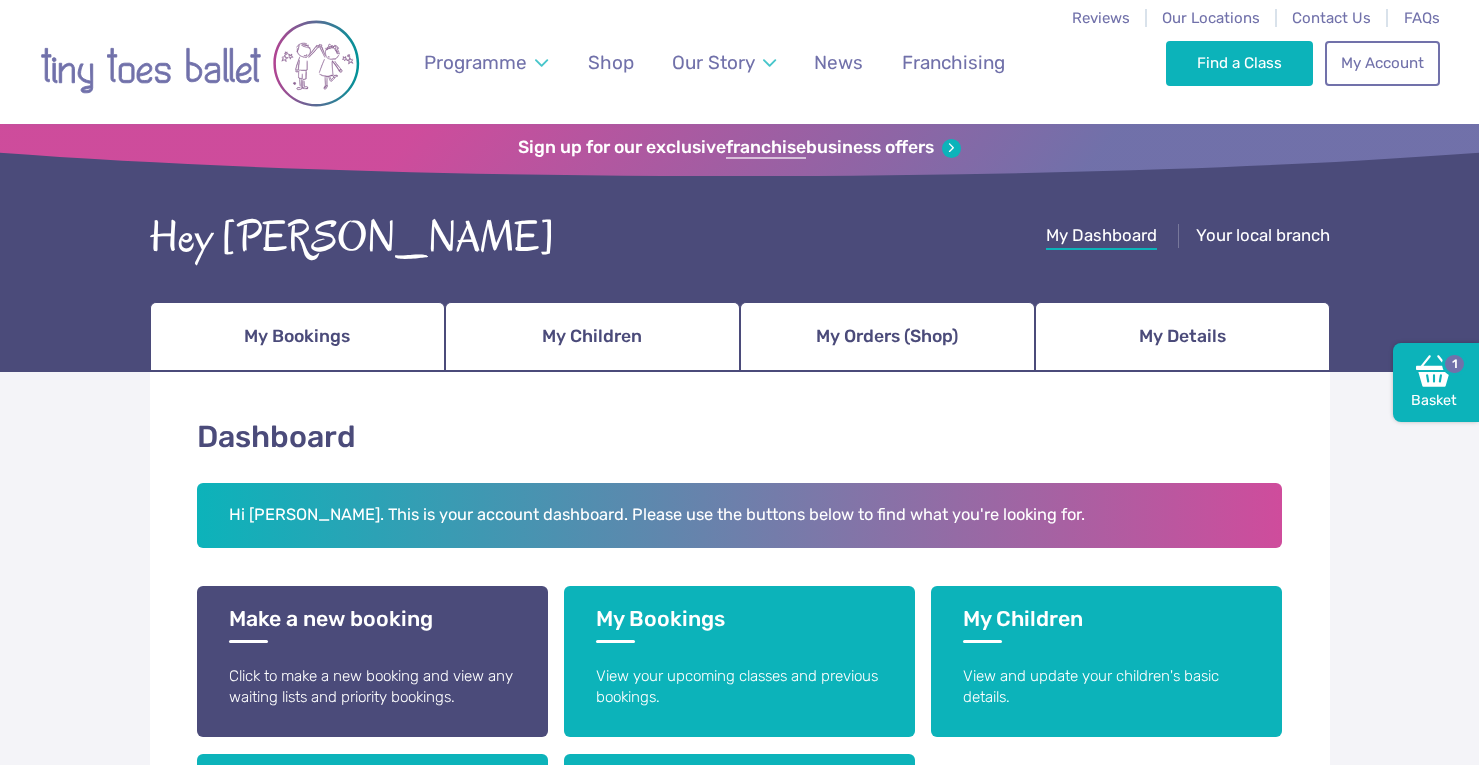 scroll, scrollTop: 0, scrollLeft: 0, axis: both 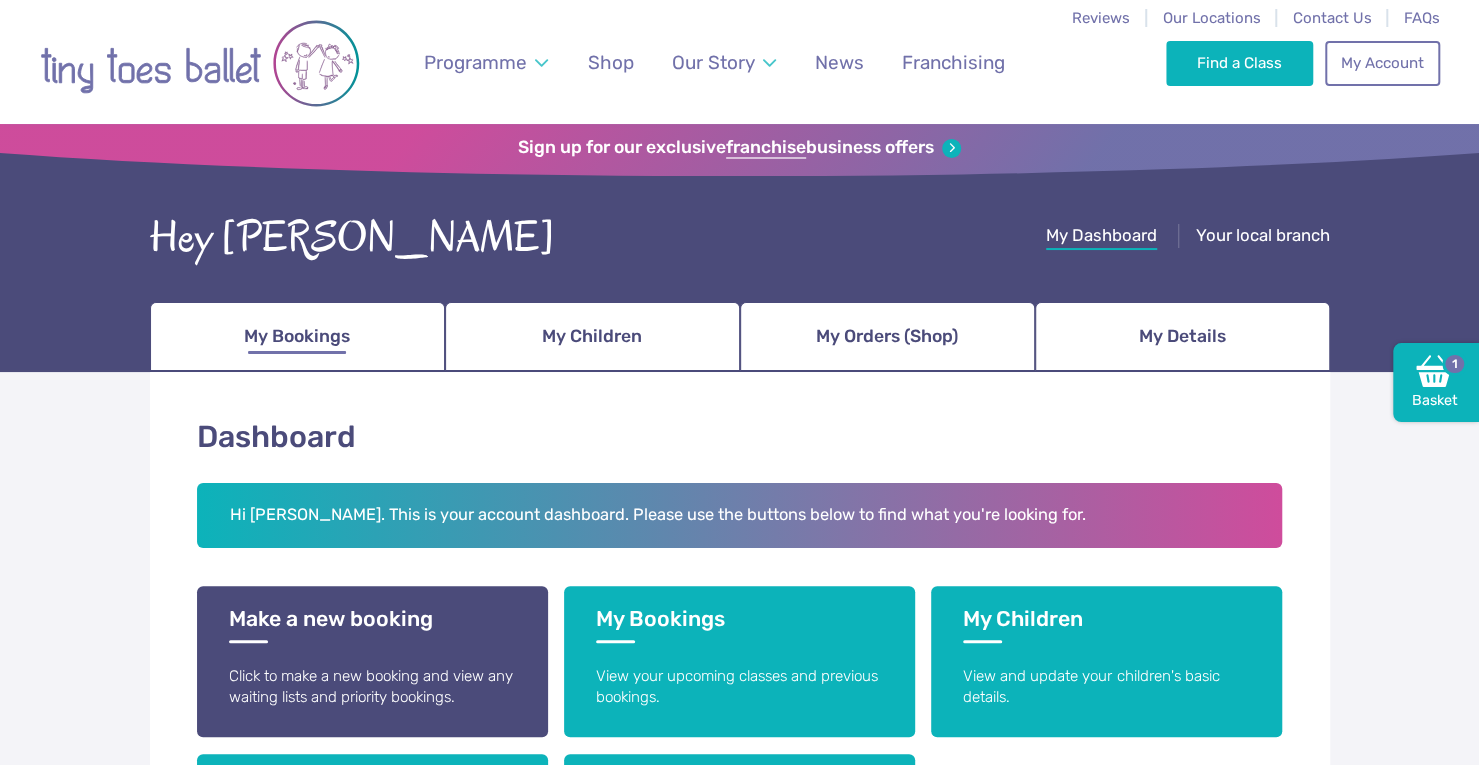 click on "My Bookings" at bounding box center (297, 337) 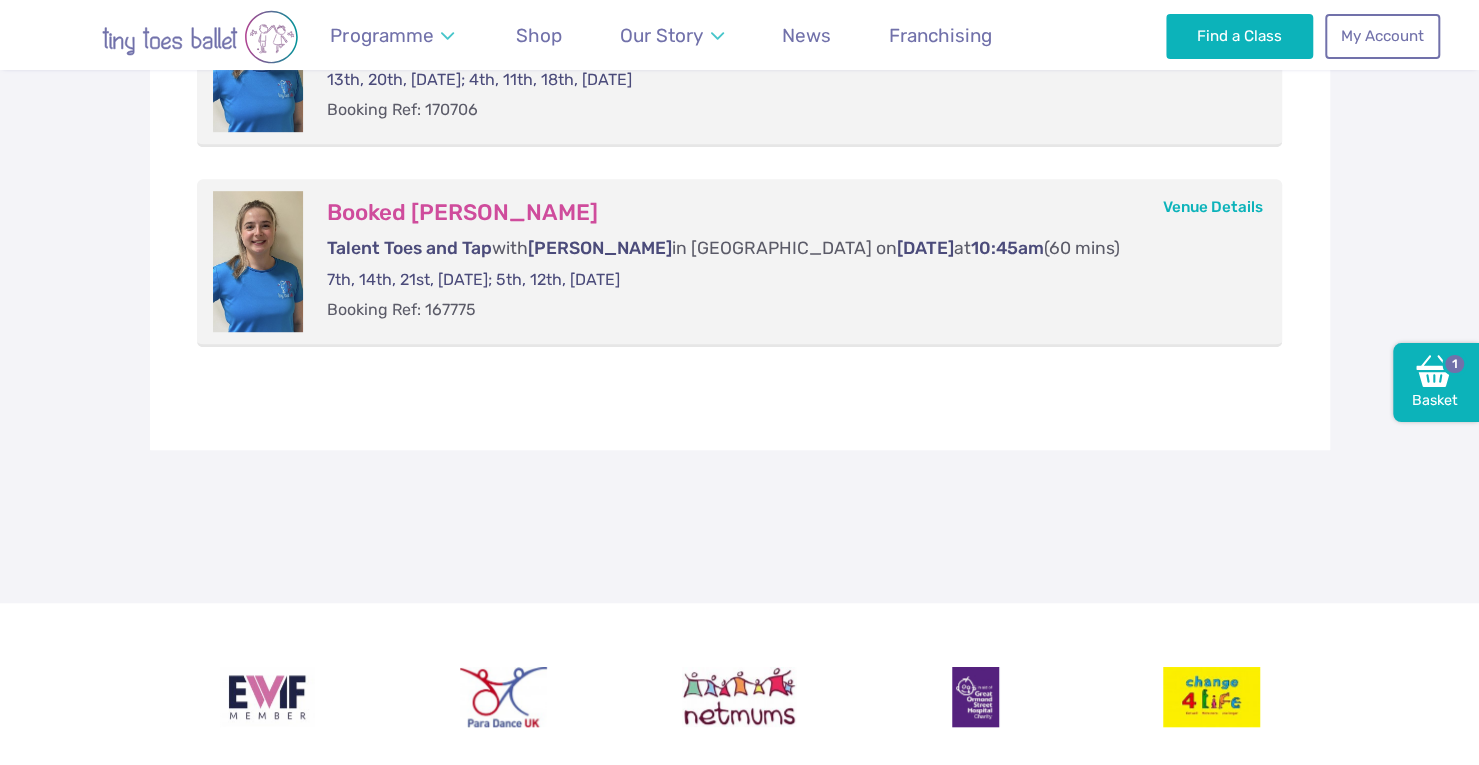 scroll, scrollTop: 700, scrollLeft: 0, axis: vertical 